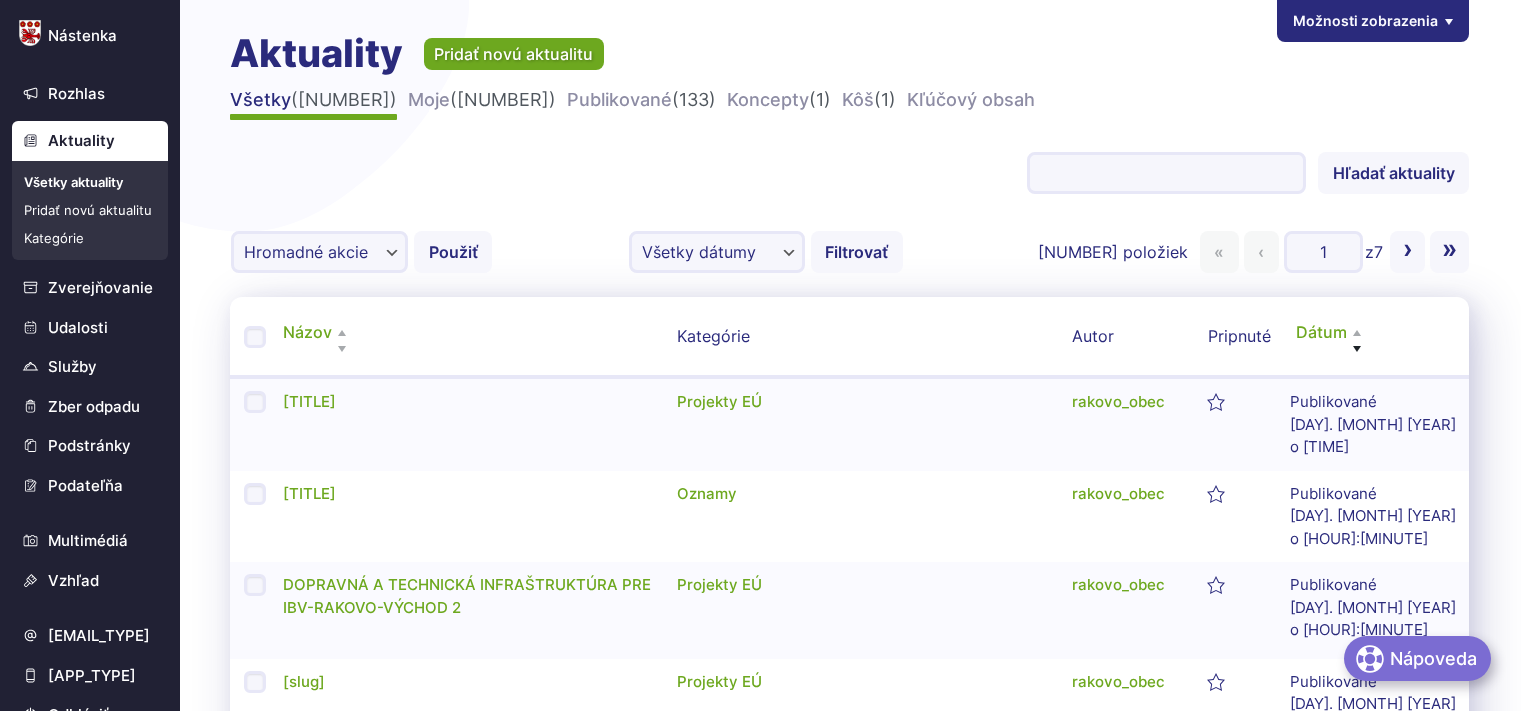 scroll, scrollTop: 0, scrollLeft: 0, axis: both 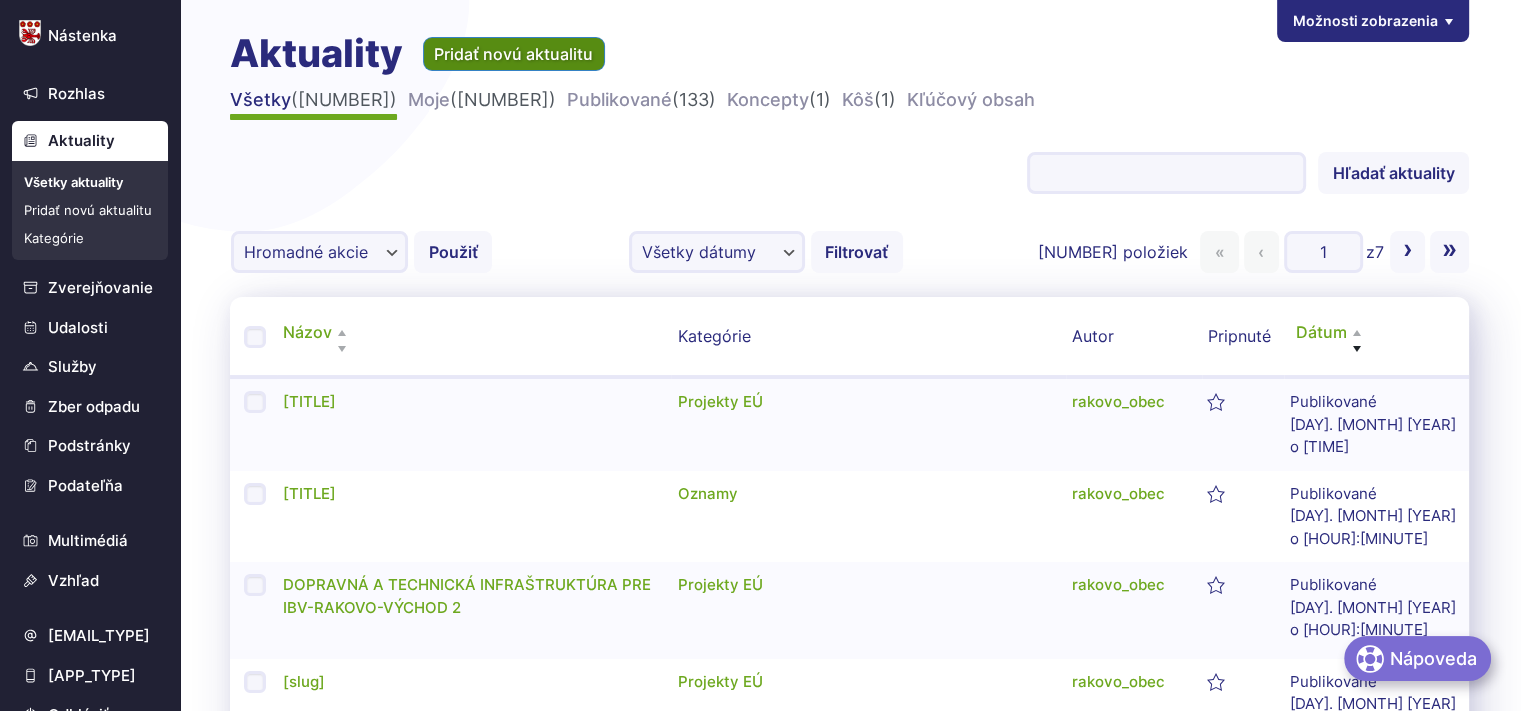 click on "Pridať novú aktualitu" at bounding box center [514, 54] 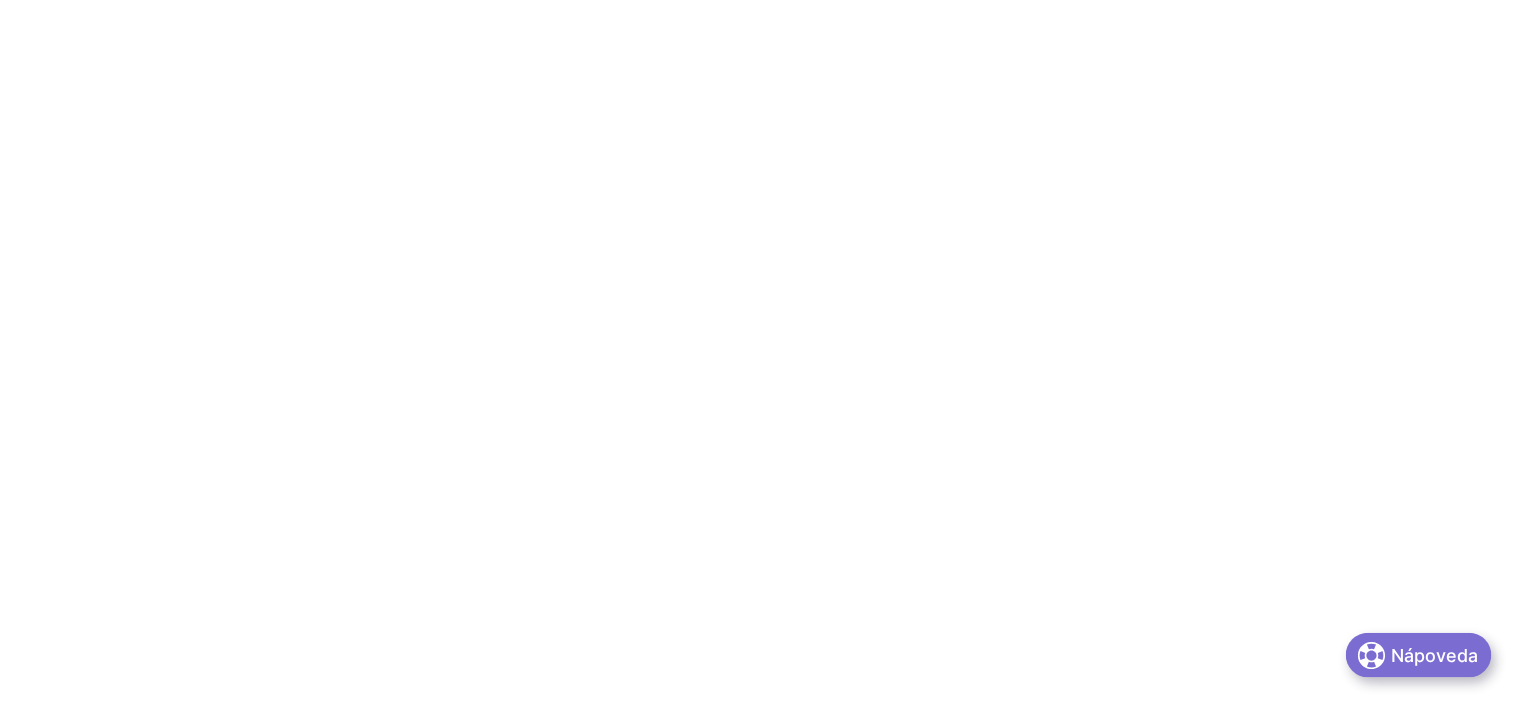 scroll, scrollTop: 0, scrollLeft: 0, axis: both 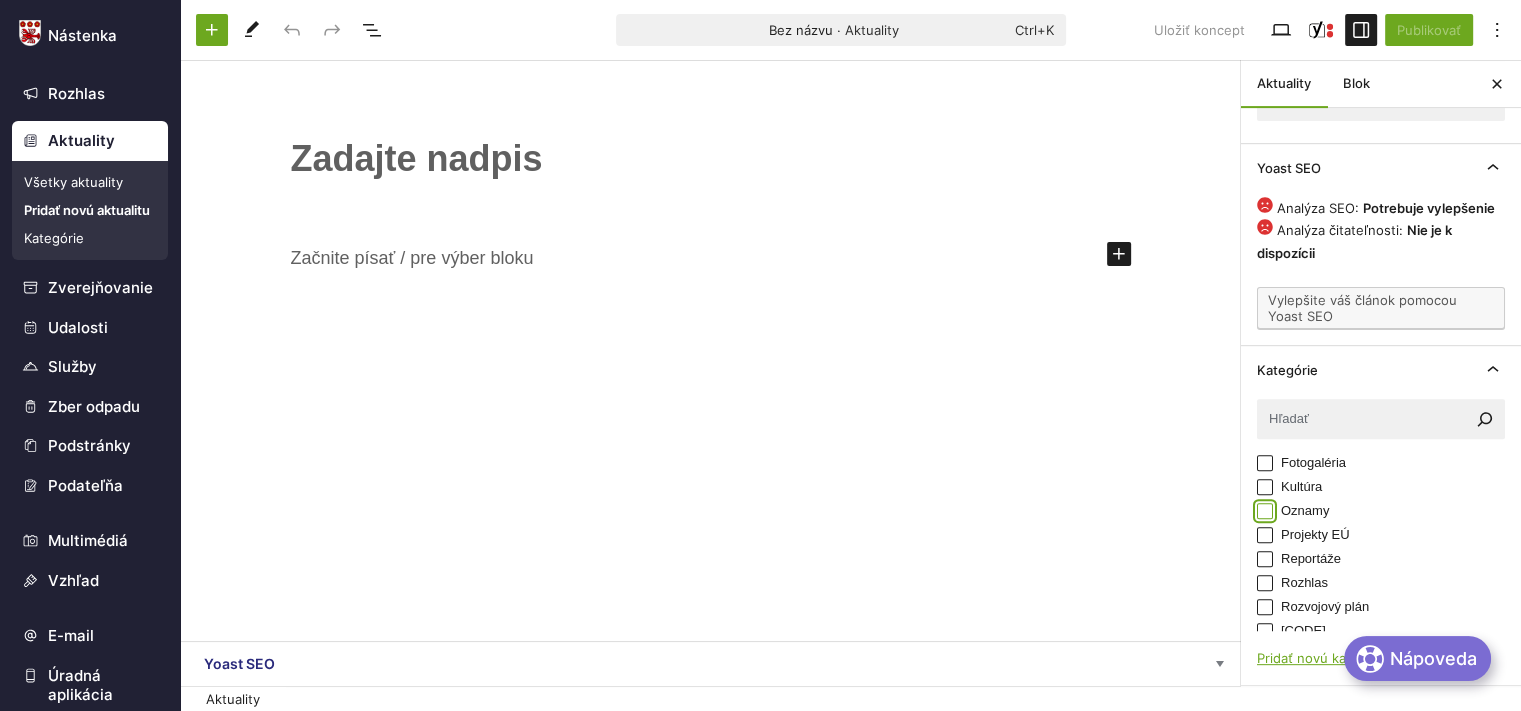 click on "Oznamy" at bounding box center (1265, 511) 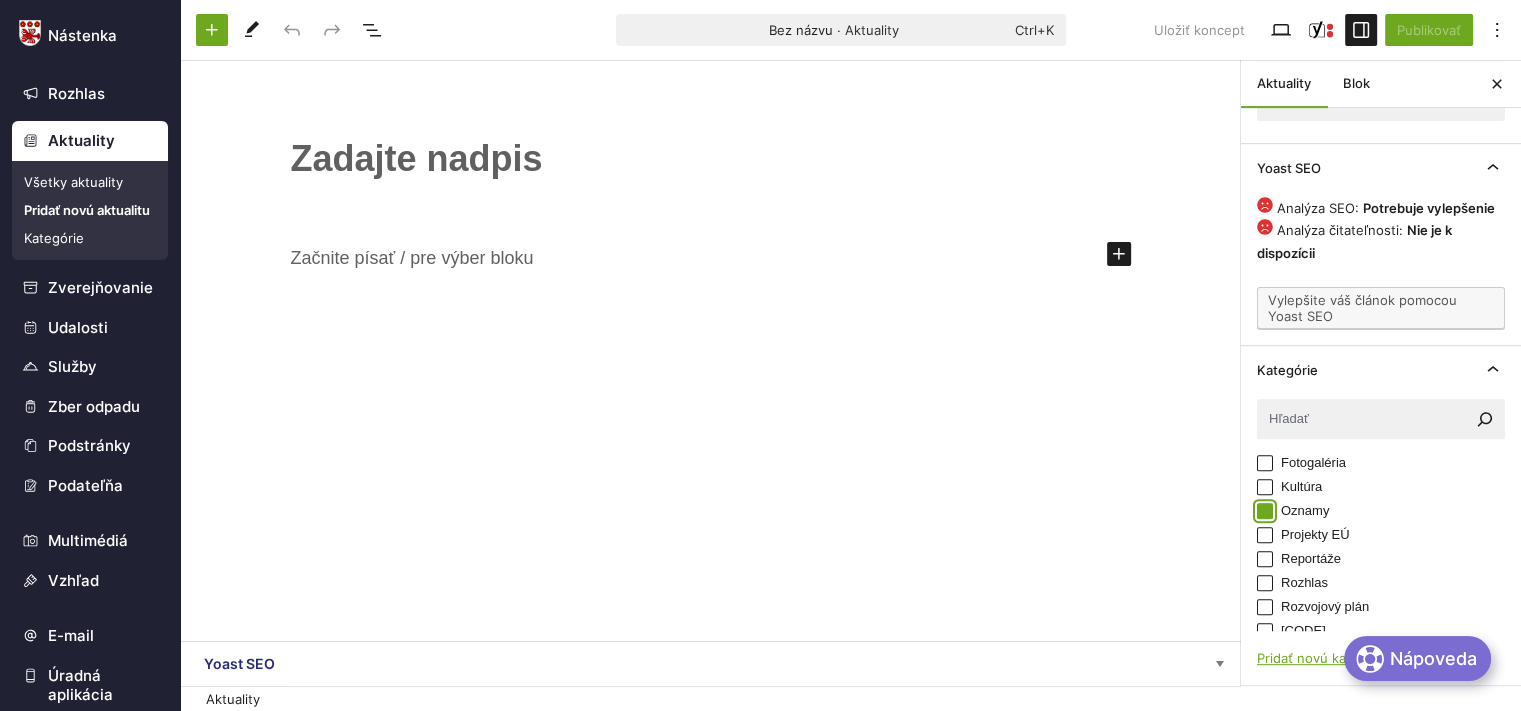 checkbox on "true" 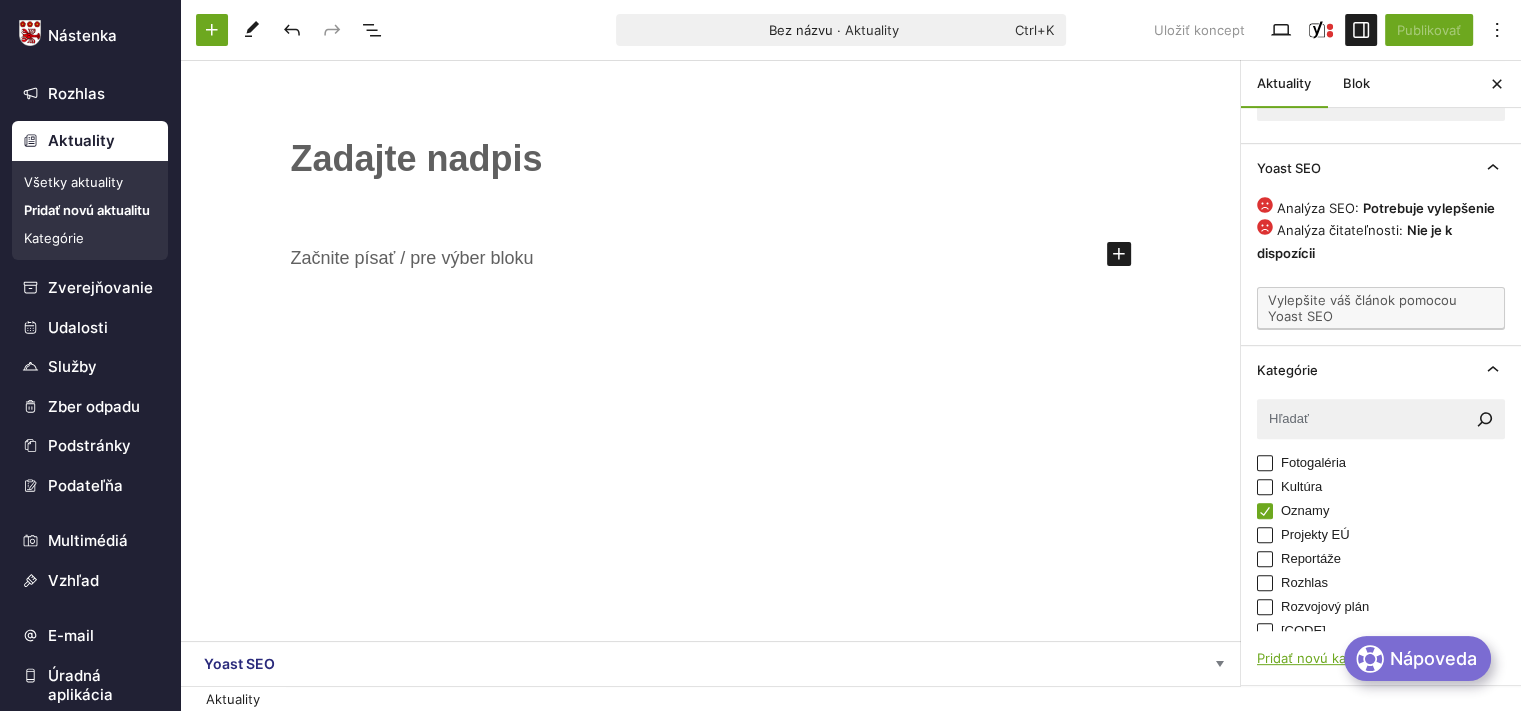 scroll, scrollTop: 0, scrollLeft: 0, axis: both 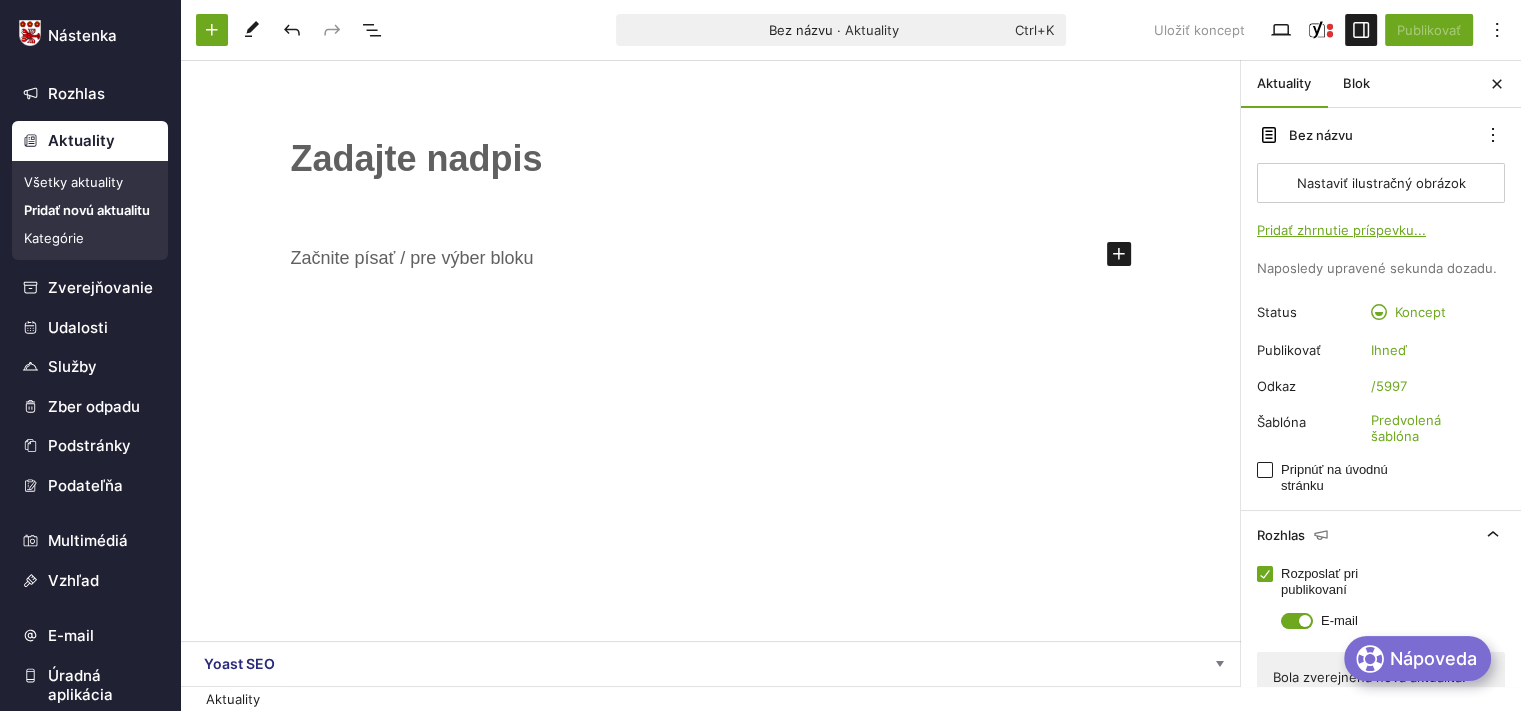 click on "﻿" at bounding box center [711, 159] 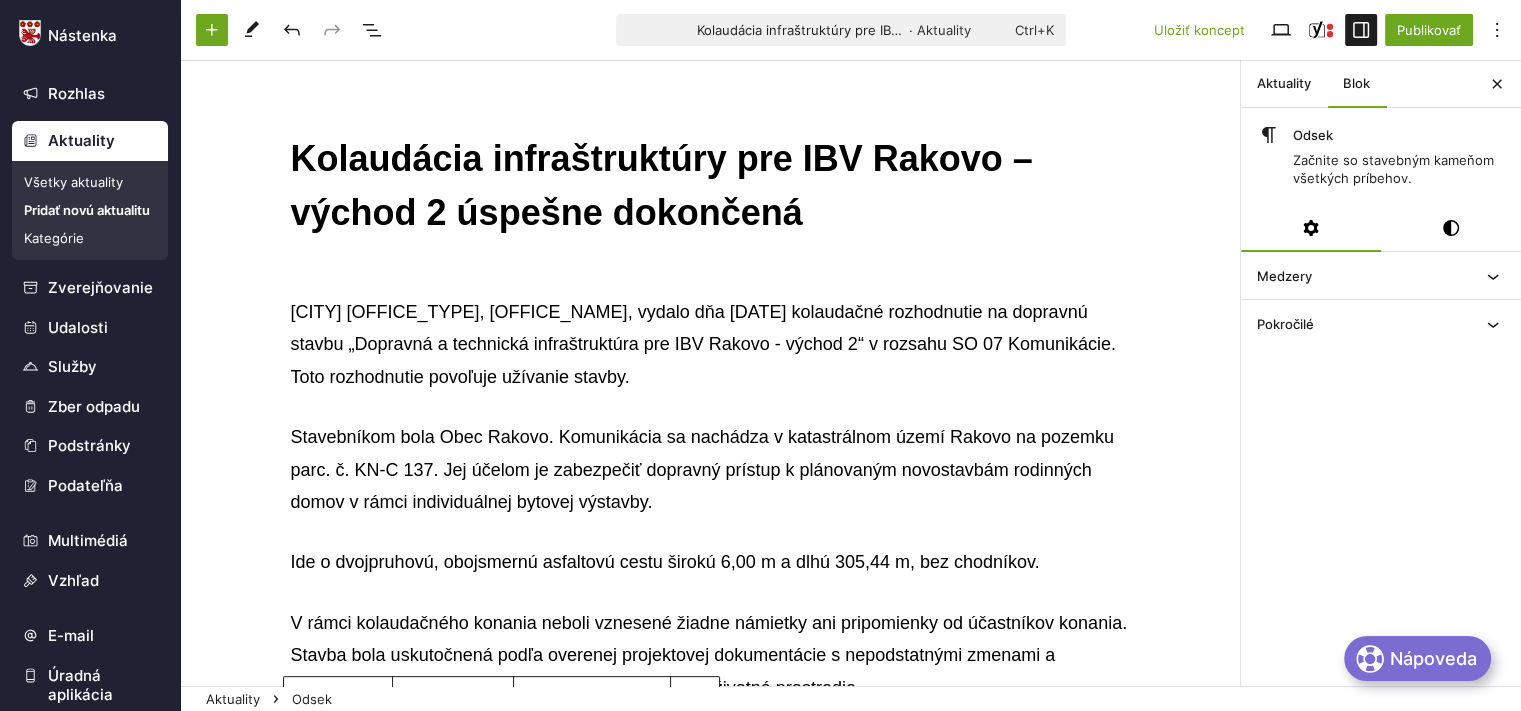 scroll, scrollTop: 436, scrollLeft: 0, axis: vertical 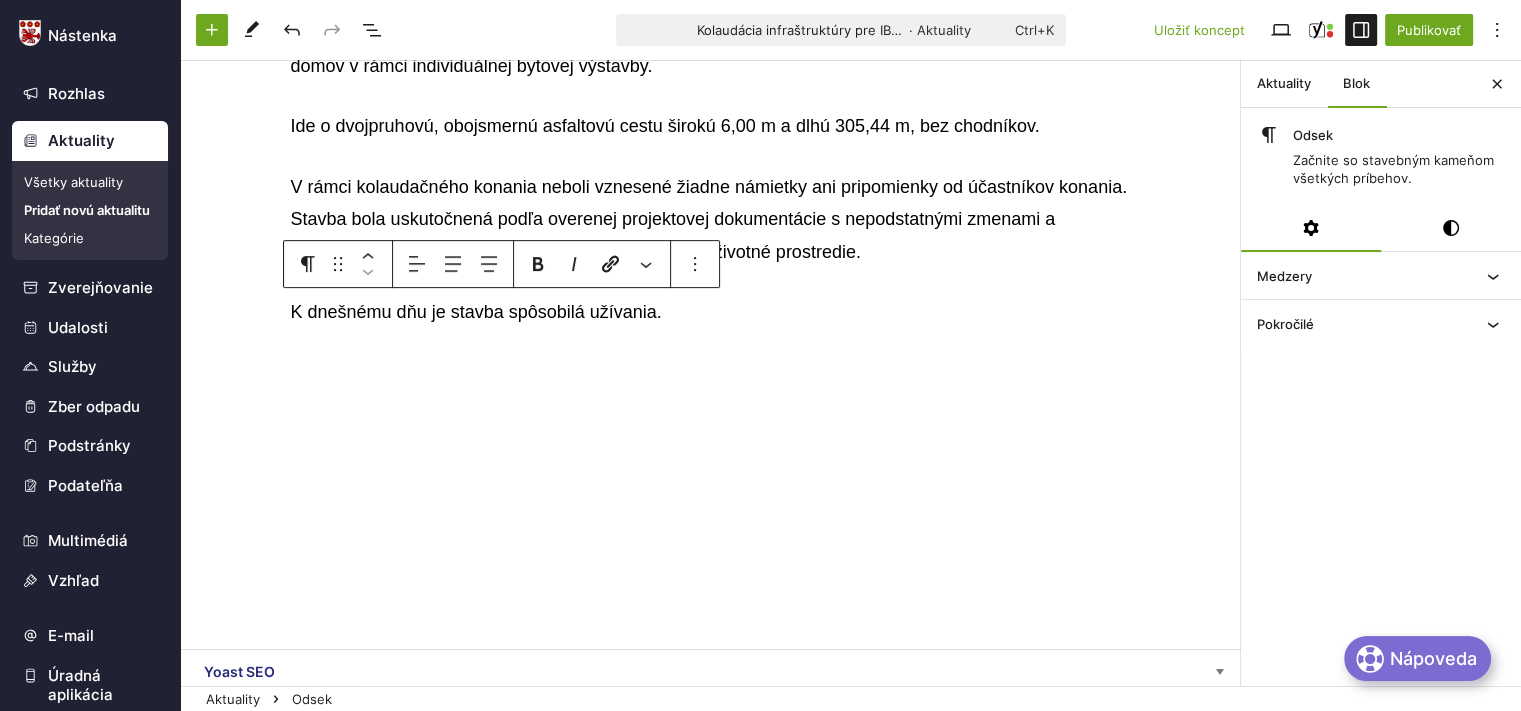 click on "Kolaudácia infraštruktúry pre IBV Rakovo – východ 2 úspešne dokončená Mesto Martin, Špeciálny stavebný úrad, vydalo dňa [DATE] kolaudačné rozhodnutie na dopravnú stavbu „Dopravná a technická infraštruktúra pre IBV Rakovo - východ 2“ v rozsahu SO 07 Komunikácie. Toto rozhodnutie povoľuje užívanie stavby. Stavebníkom bola Obec Rakovo. Komunikácia sa nachádza v katastrálnom území Rakovo na pozemku parc. č. KN-C 137. Jej účelom je zabezpečiť dopravný prístup k plánovaným novostavbám rodinných domov v rámci individuálnej bytovej výstavby. Ide o dvojpruhovú, obojsmernú asfaltovú cestu širokú 6,00 m a dlhú 305,44 m, bez chodníkov. V rámci kolaudačného konania neboli vznesené žiadne námietky ani pripomienky od účastníkov konania. Stavba bola uskutočnená podľa overenej projektovej dokumentácie s nepodstatnými zmenami a neohrozuje verejný záujem, život a zdravie osôb, ani životné prostredie." at bounding box center [710, 144] 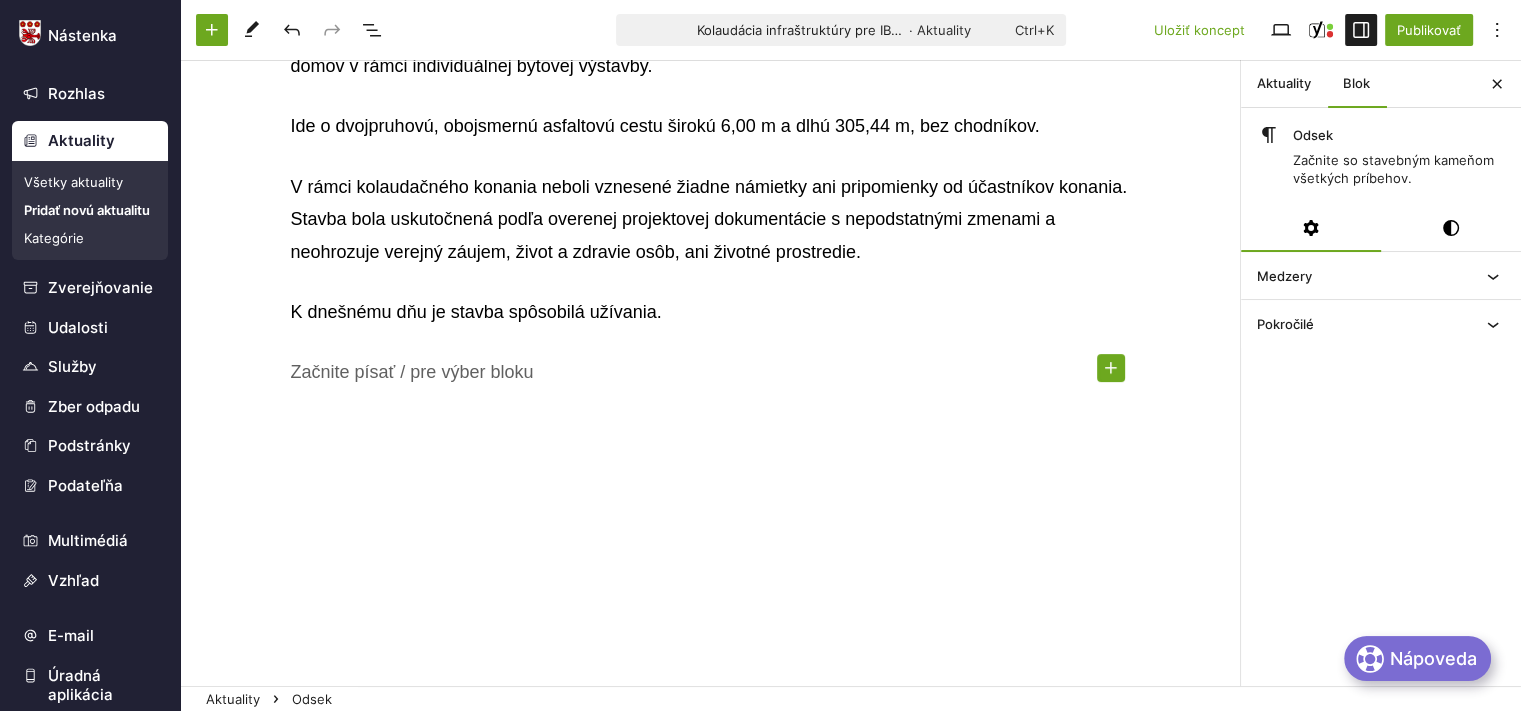 click at bounding box center [1111, 368] 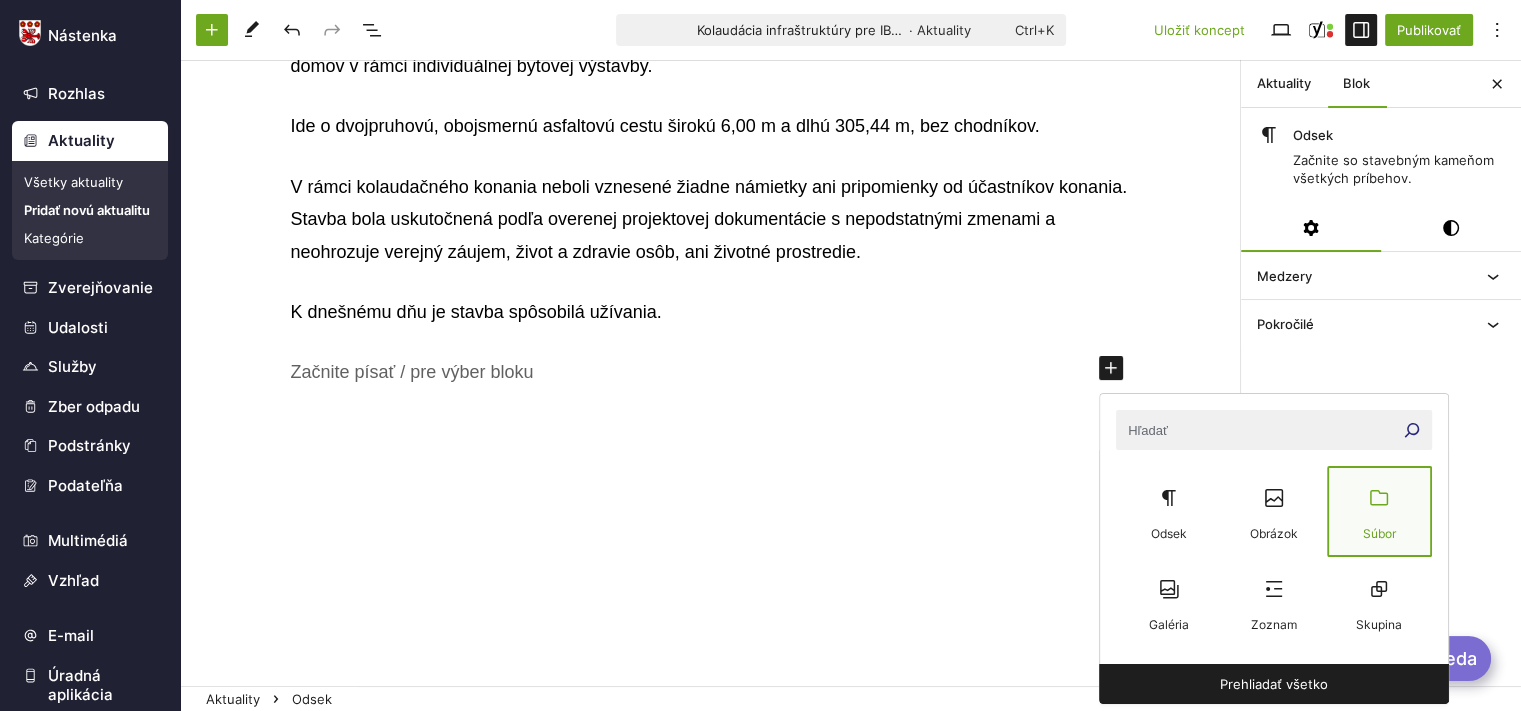 click at bounding box center (1379, 498) 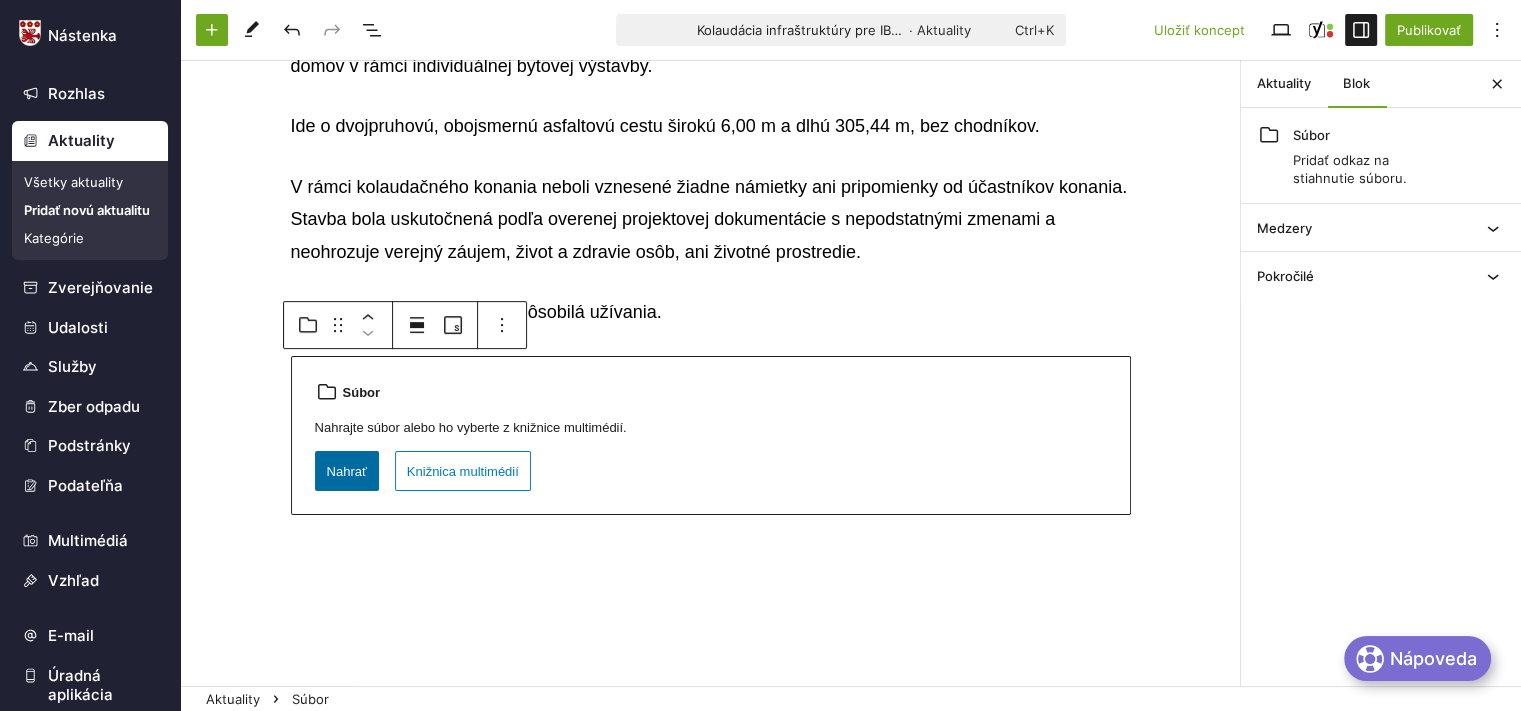 click on "Nahrať" at bounding box center [347, 471] 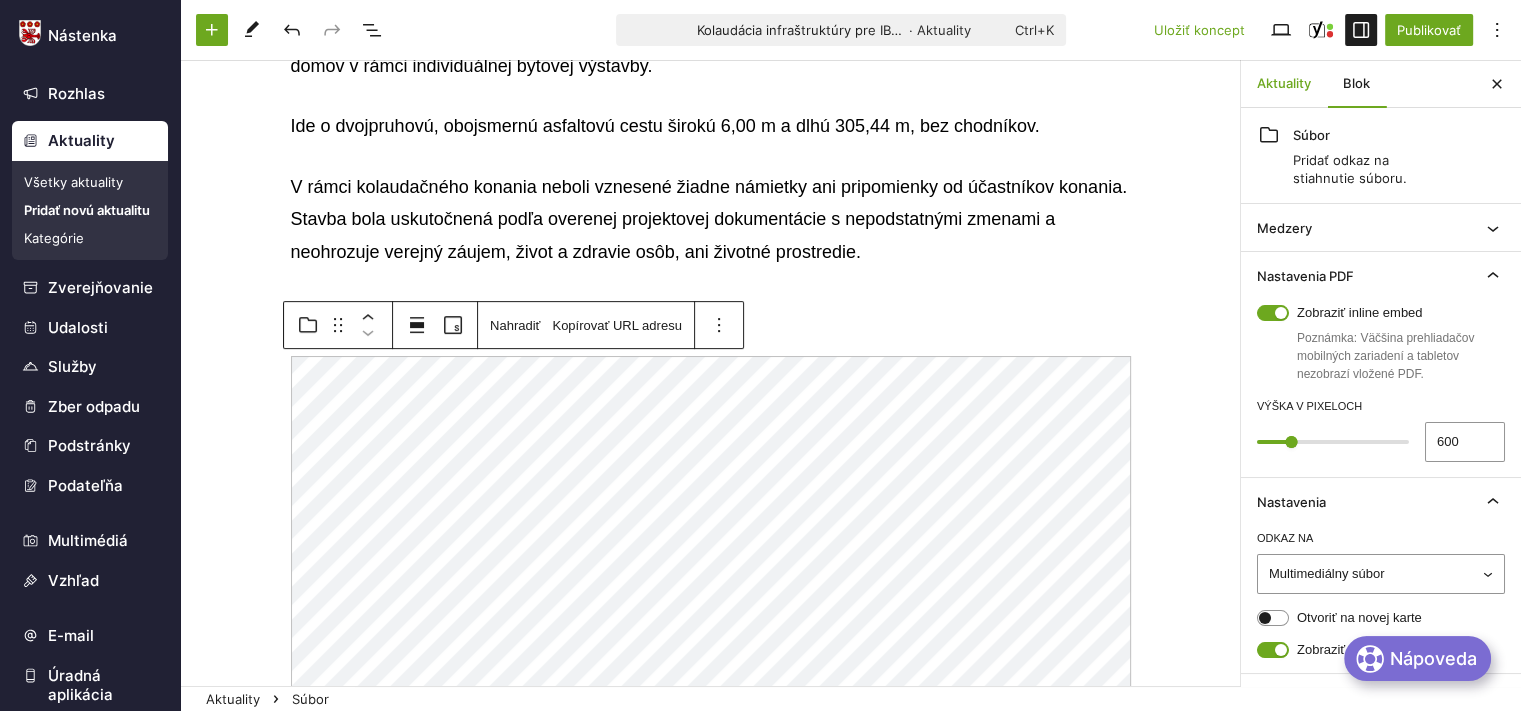 click on "Aktuality" at bounding box center [1284, 84] 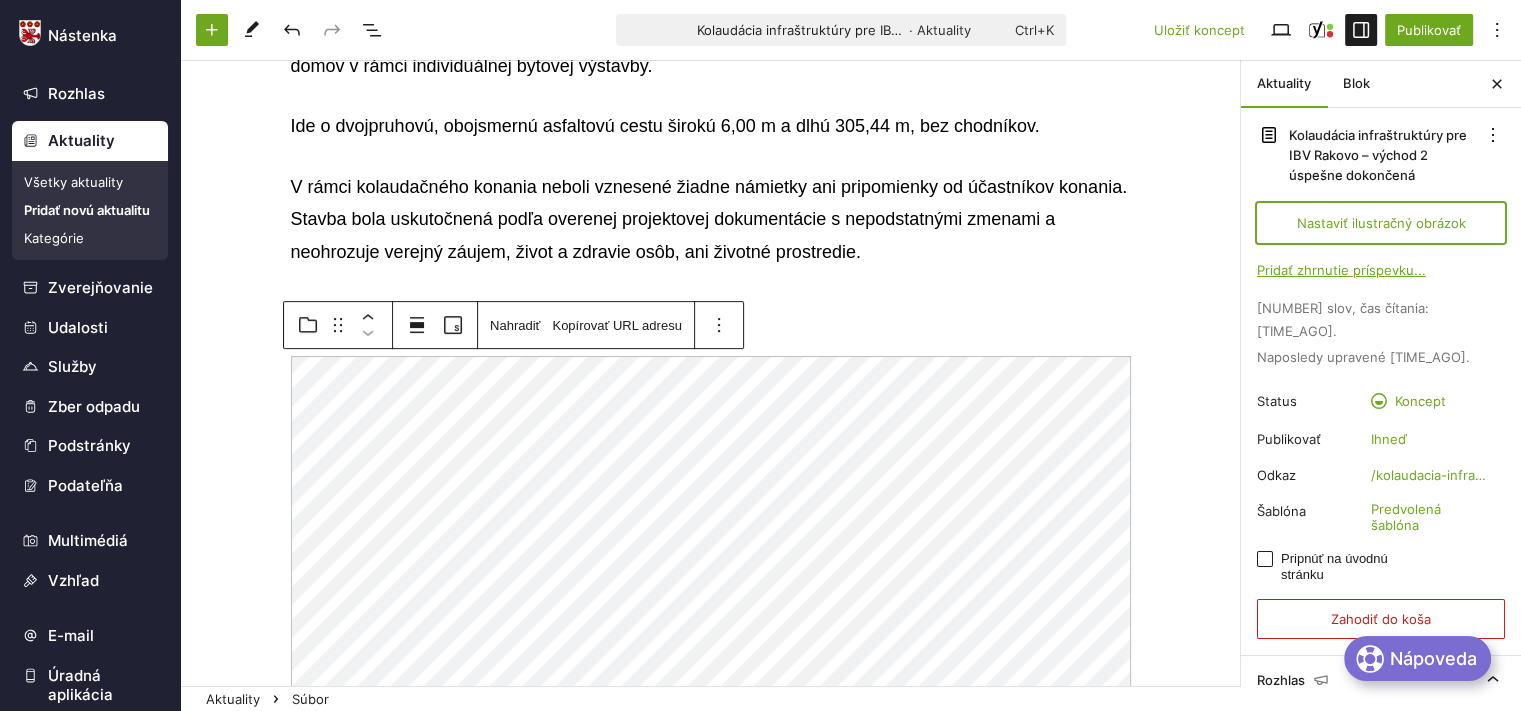 click on "Nastaviť ilustračný obrázok" at bounding box center [1381, 223] 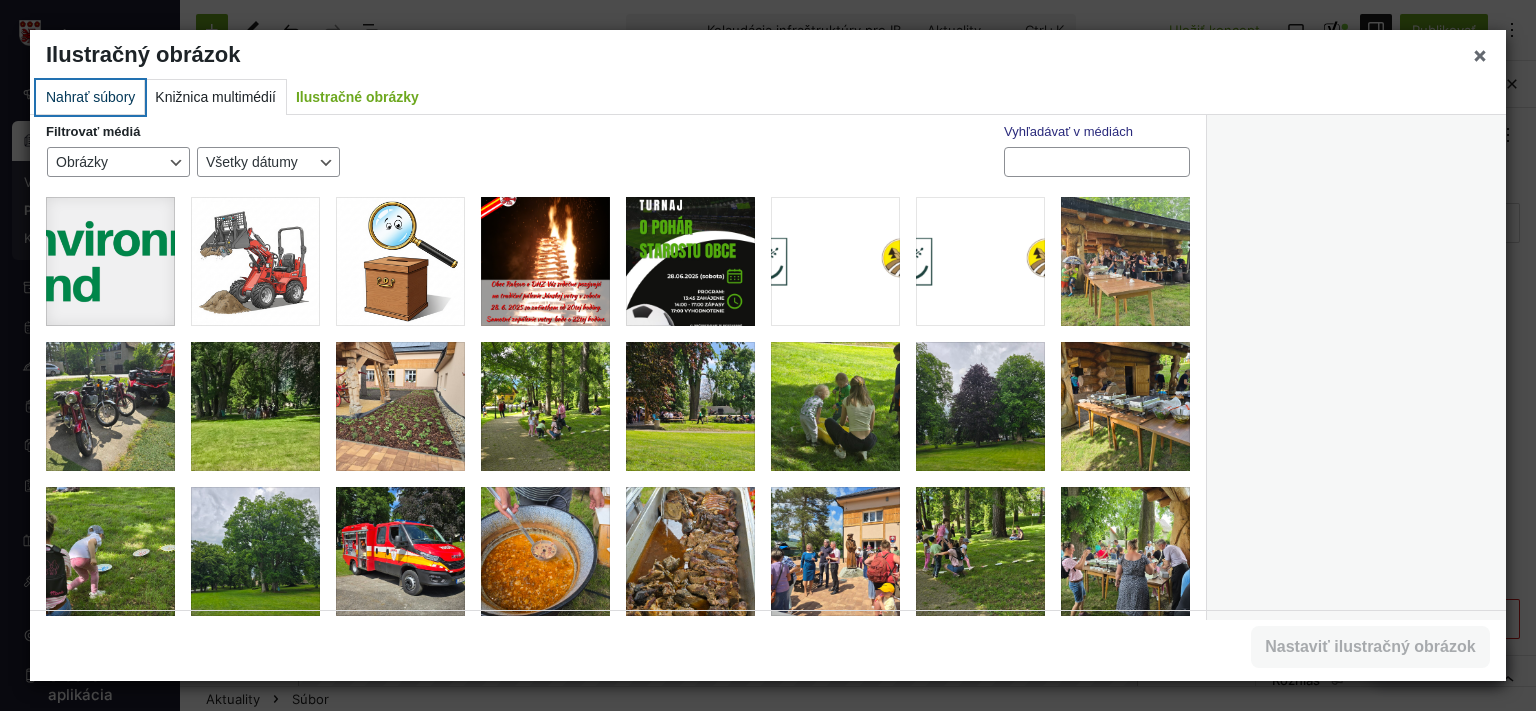 click on "Nahrať súbory" at bounding box center [90, 97] 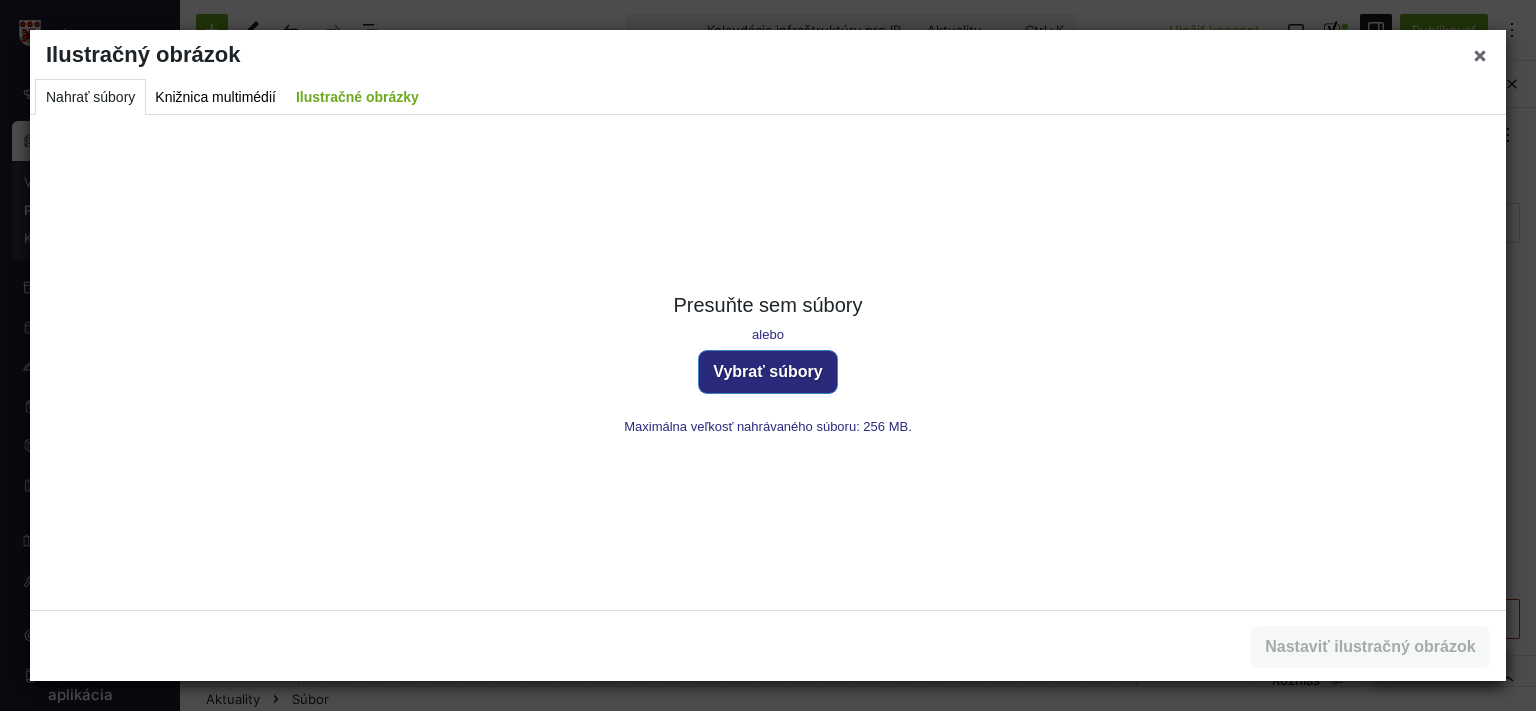 click on "Vybrať súbory" at bounding box center (768, 372) 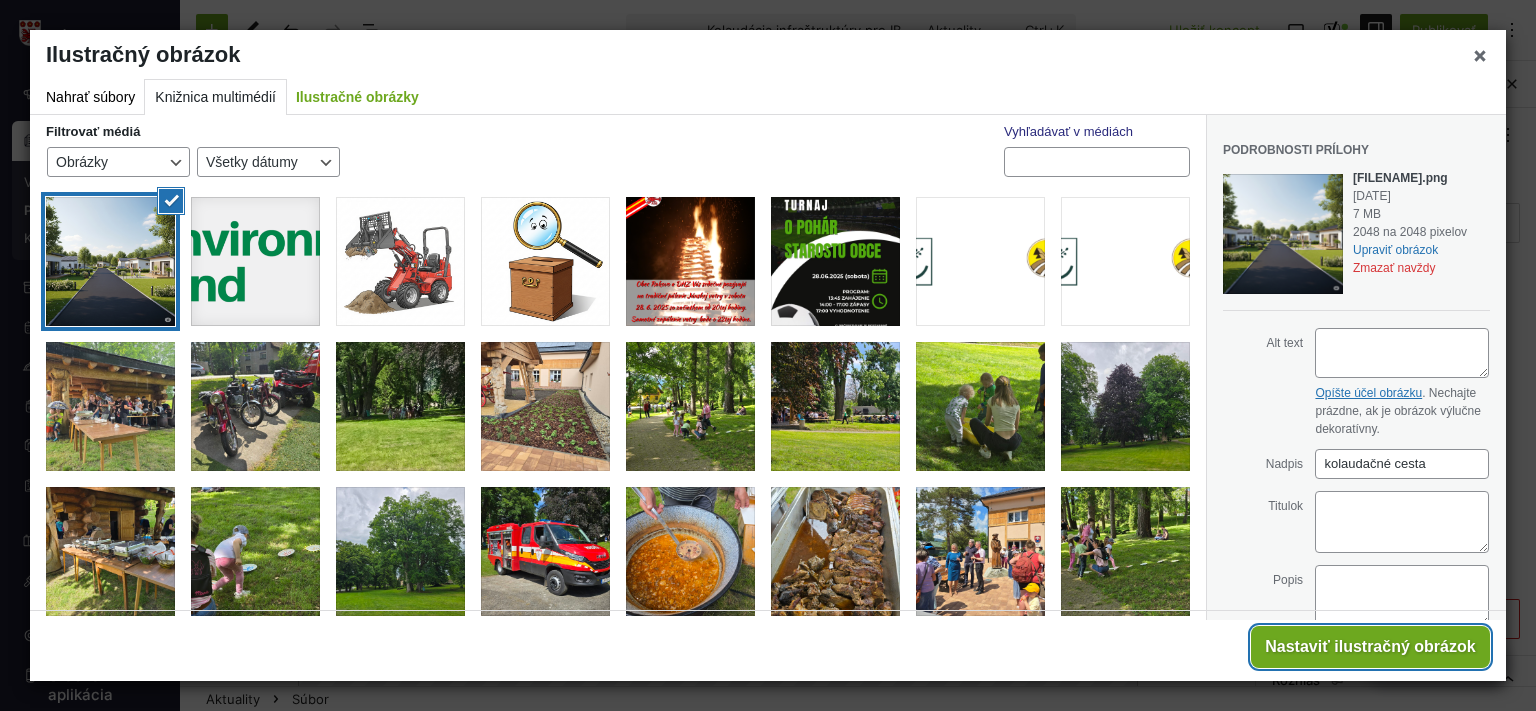 click on "Nastaviť ilustračný obrázok" at bounding box center (1370, 647) 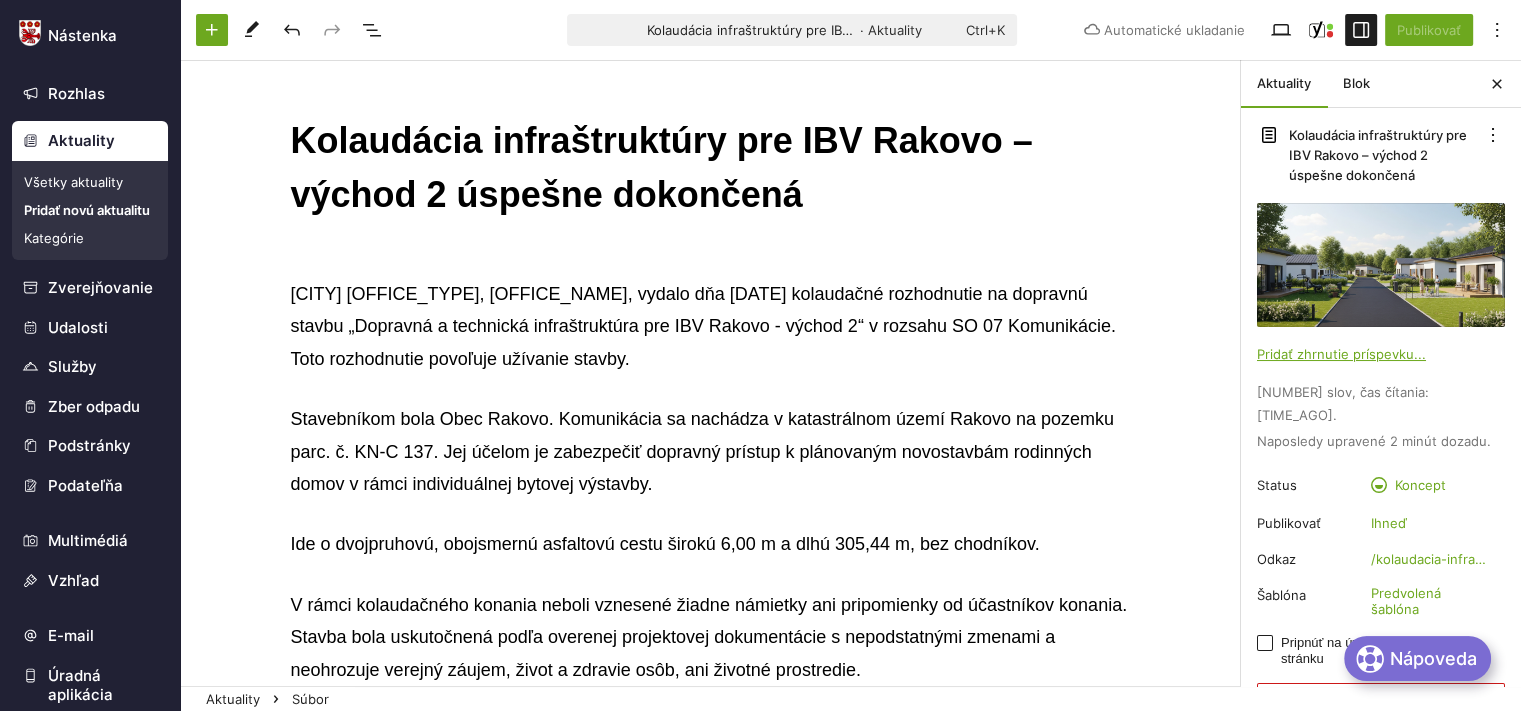 scroll, scrollTop: 0, scrollLeft: 0, axis: both 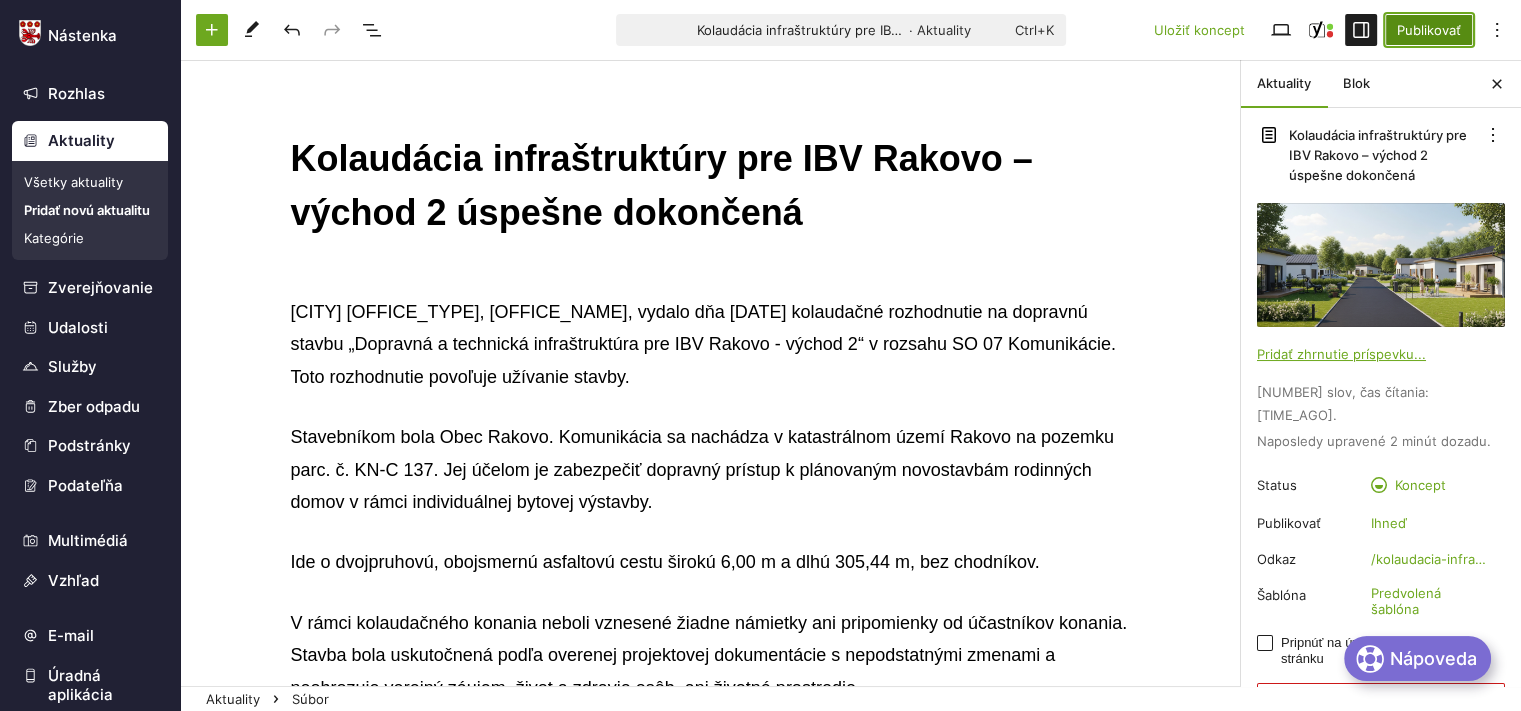 click on "Publikovať" at bounding box center [1429, 30] 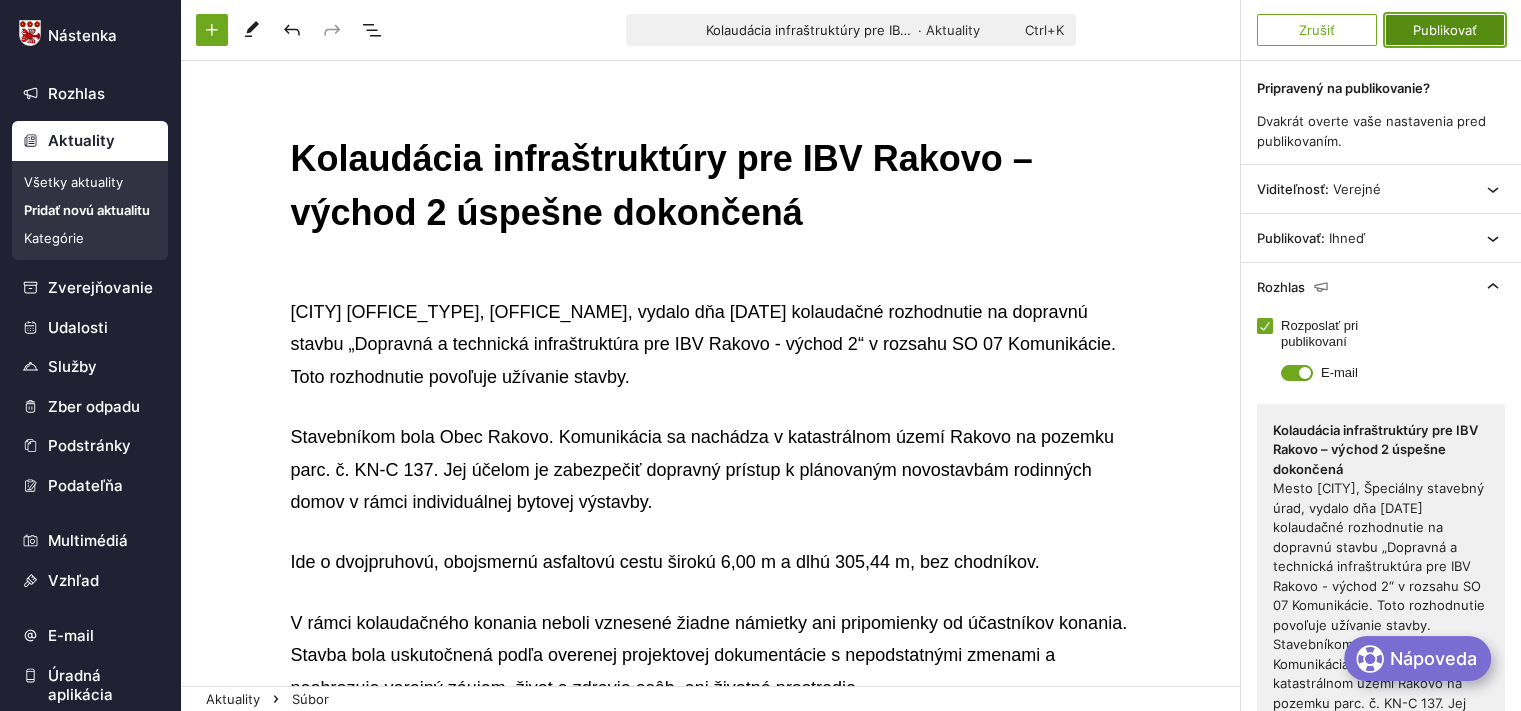 click on "Publikovať" at bounding box center [1445, 30] 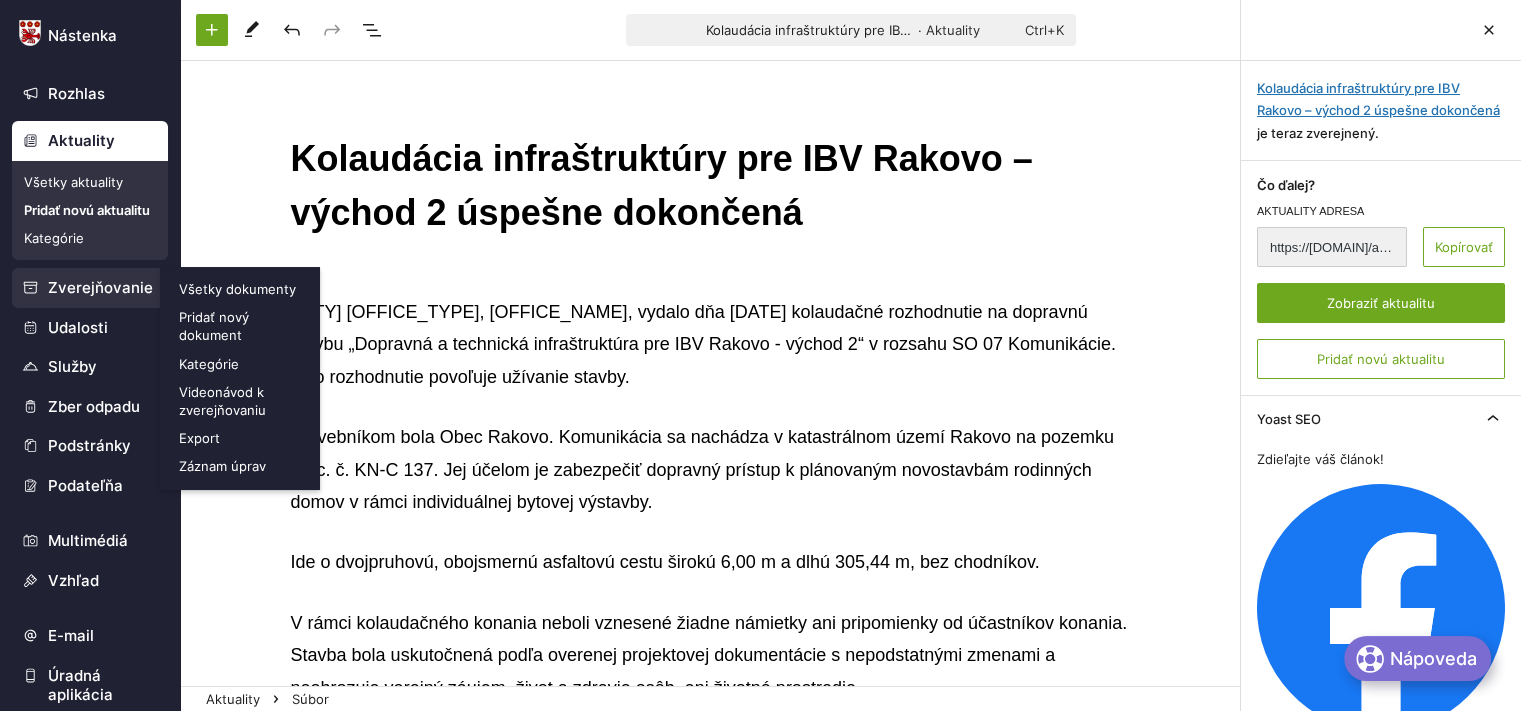 click on "Zverejňovanie" at bounding box center [90, 288] 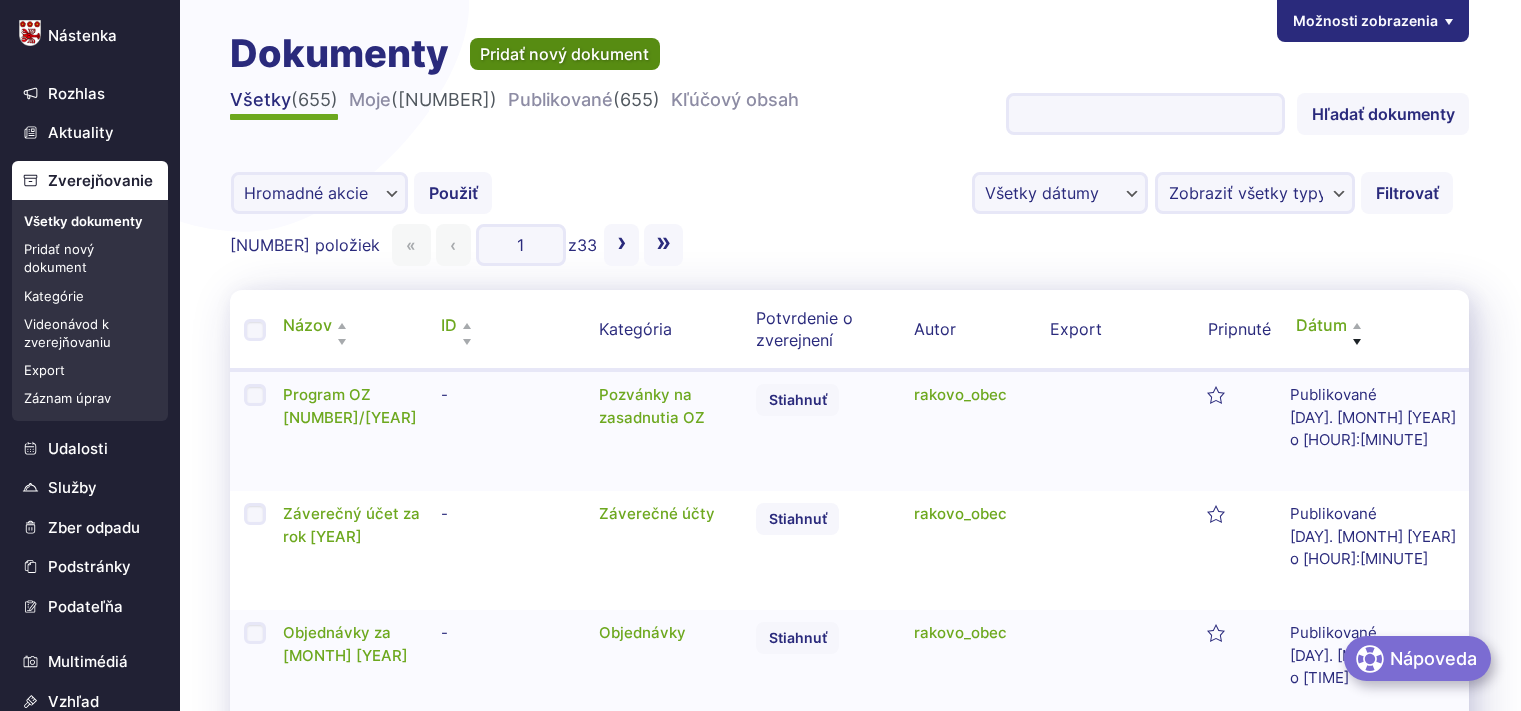 scroll, scrollTop: 0, scrollLeft: 0, axis: both 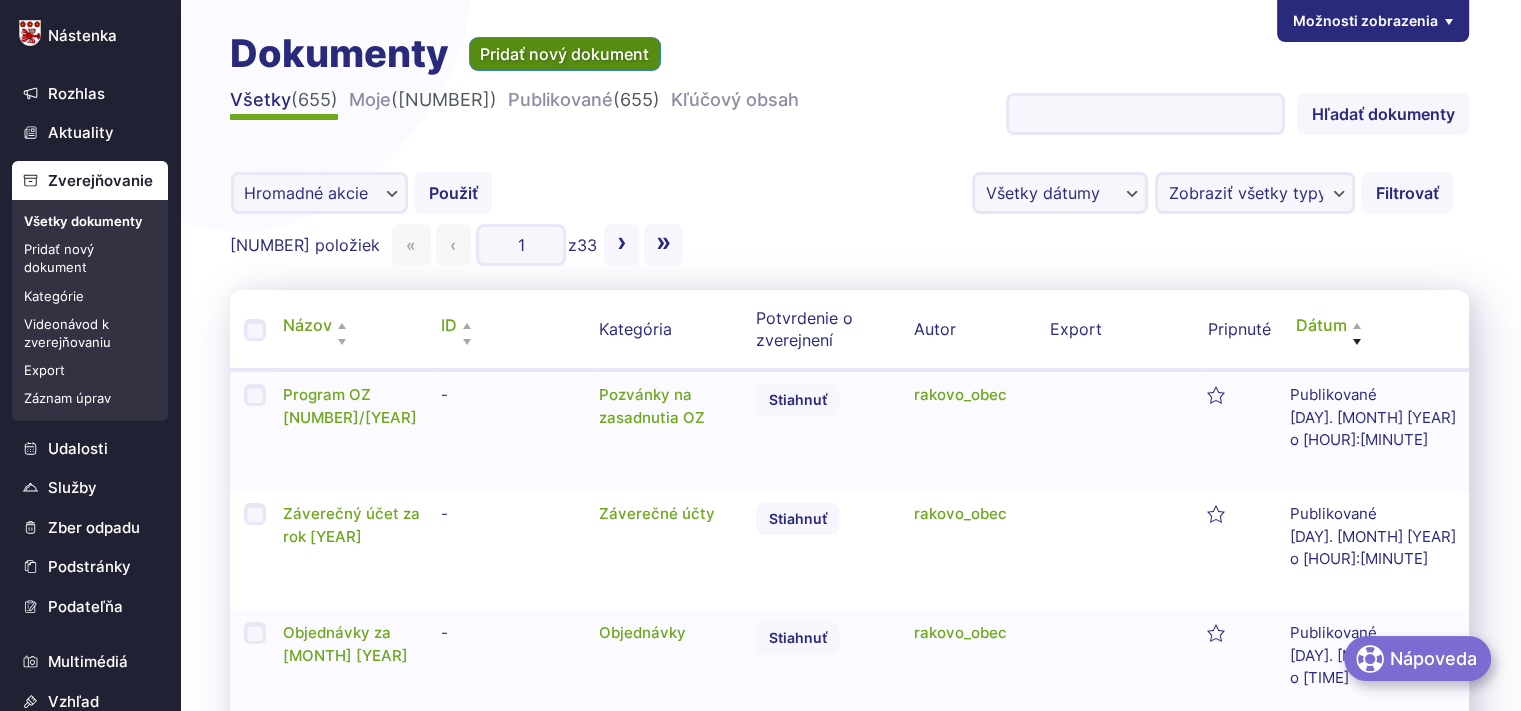 click on "Pridať nový dokument" at bounding box center (565, 54) 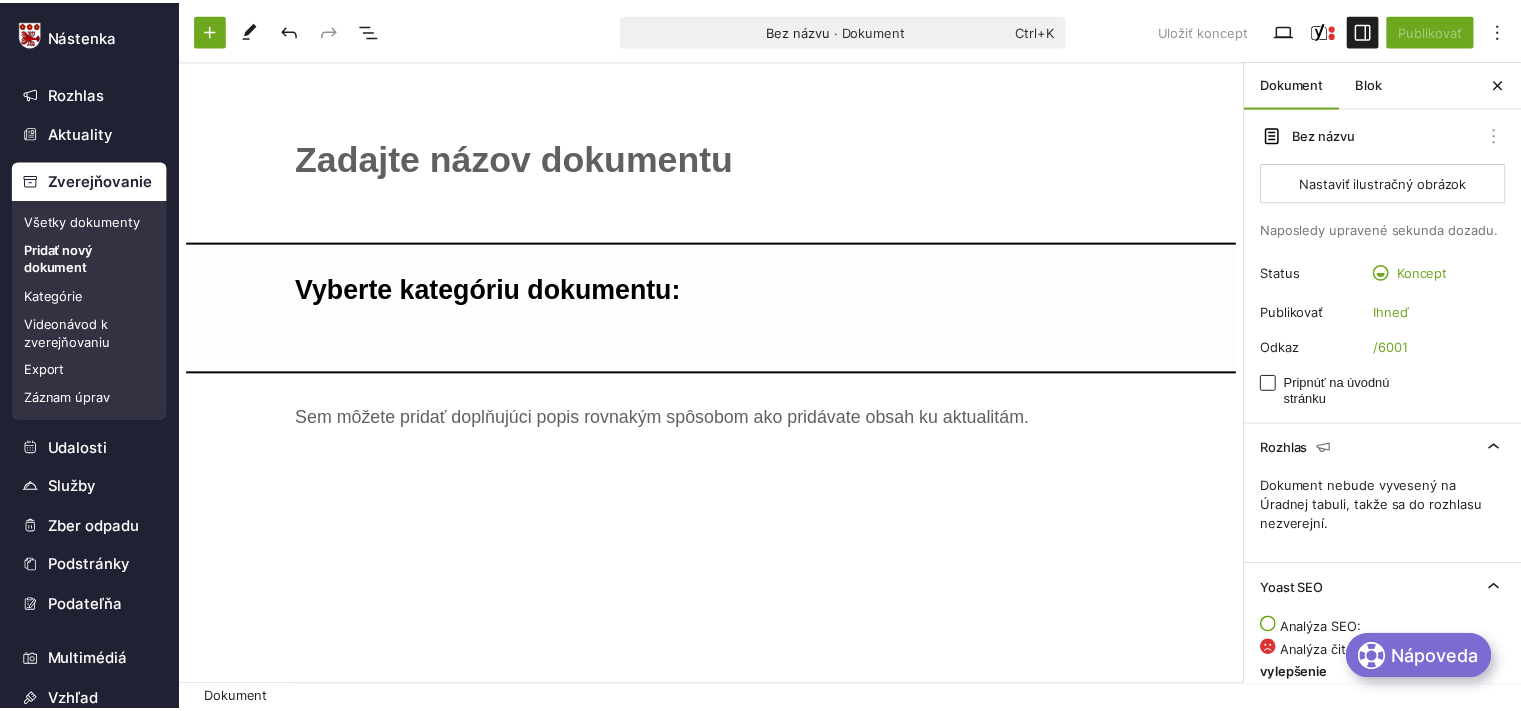 scroll, scrollTop: 0, scrollLeft: 0, axis: both 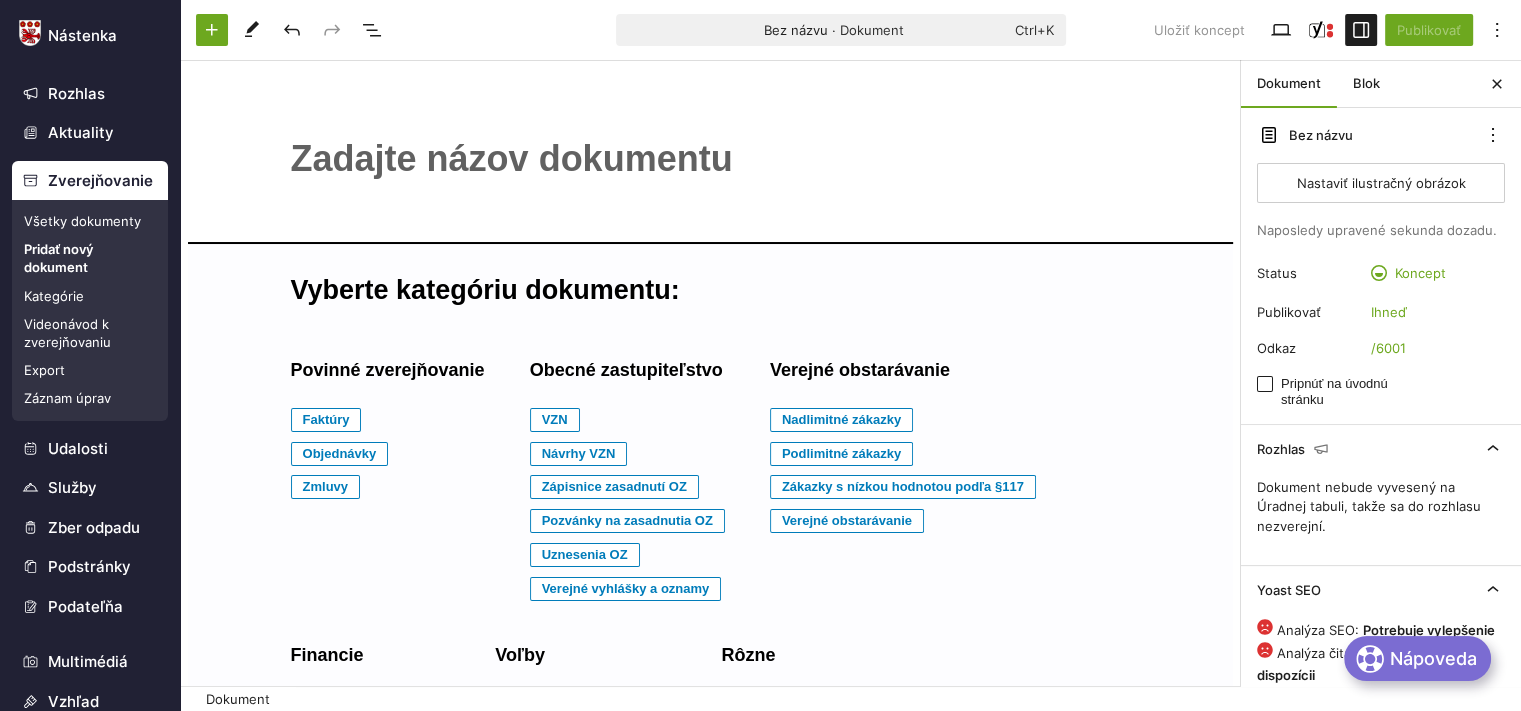 click on "﻿" at bounding box center (710, 159) 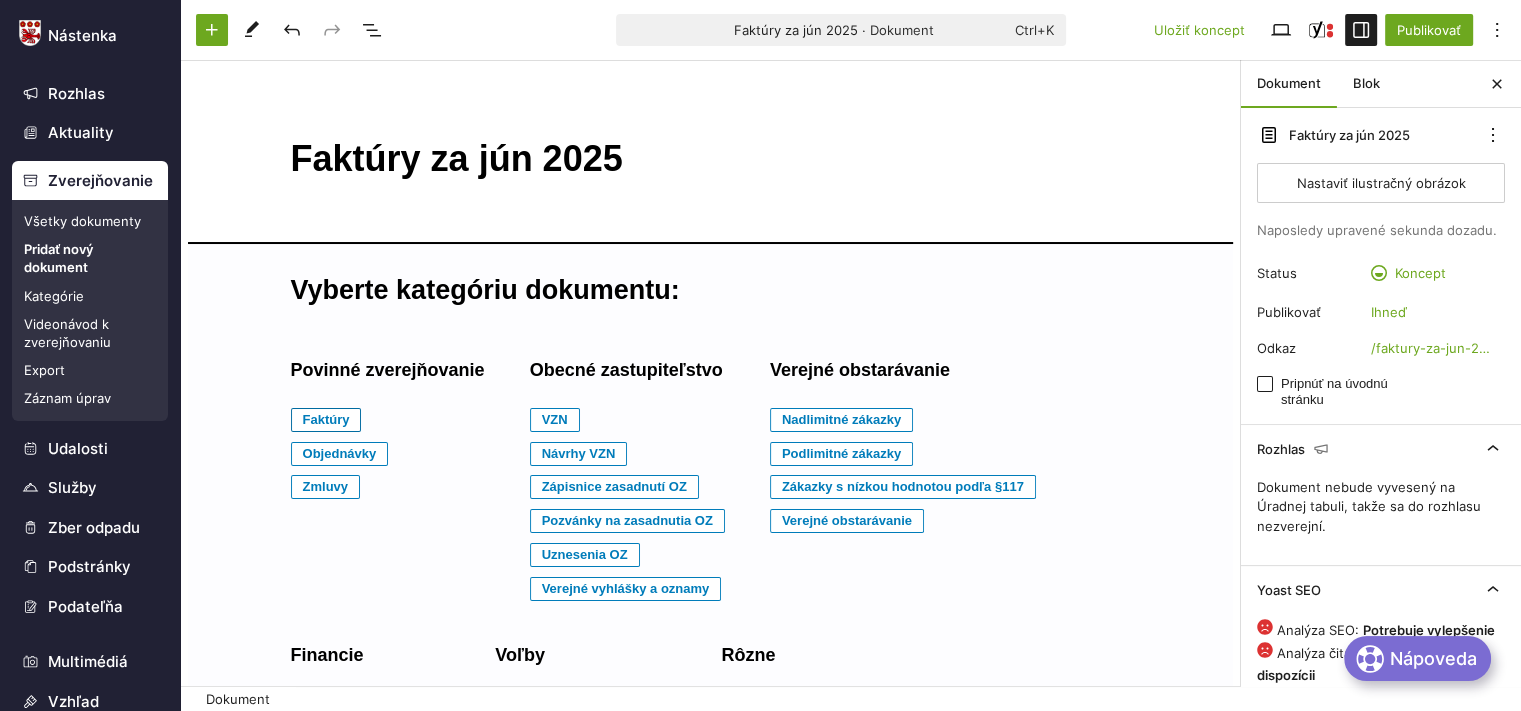click on "Faktúry" at bounding box center (326, 420) 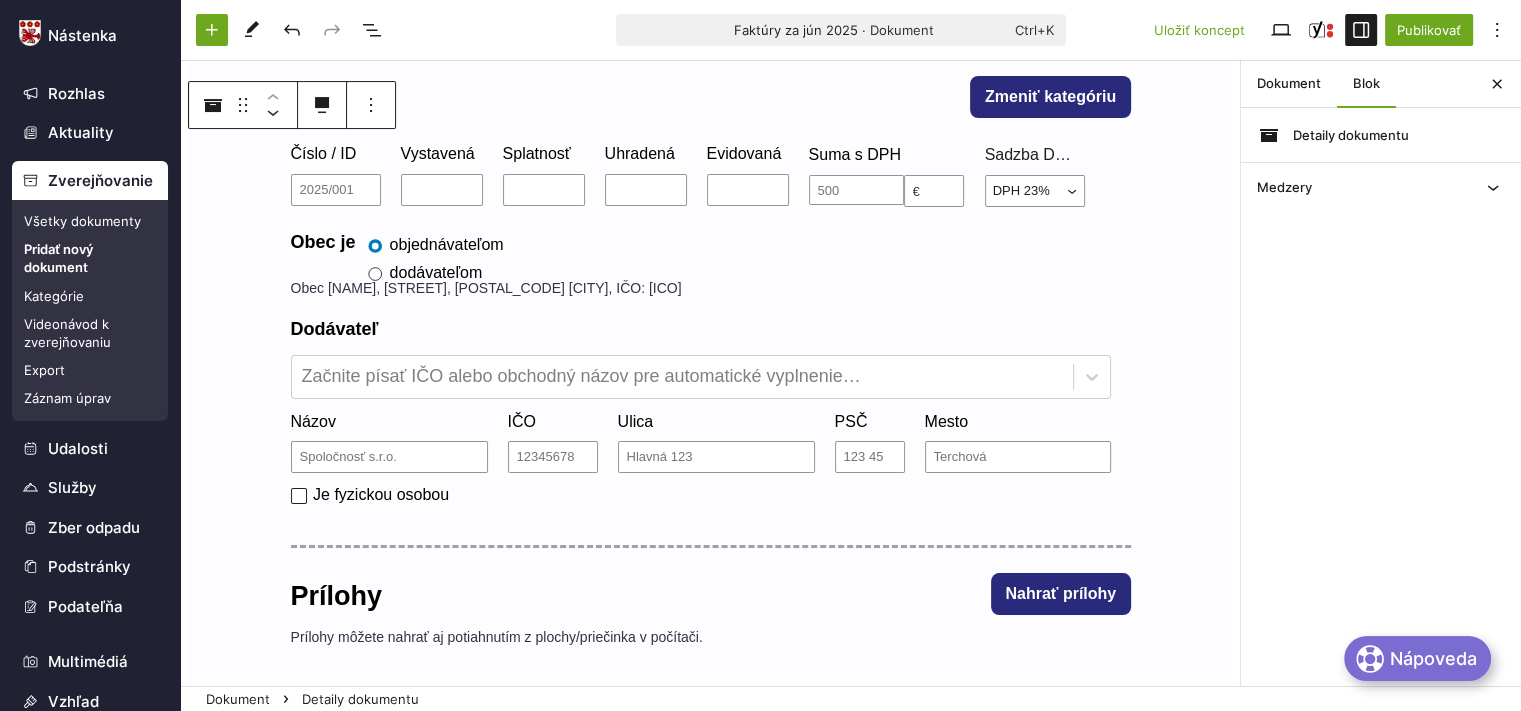 scroll, scrollTop: 203, scrollLeft: 0, axis: vertical 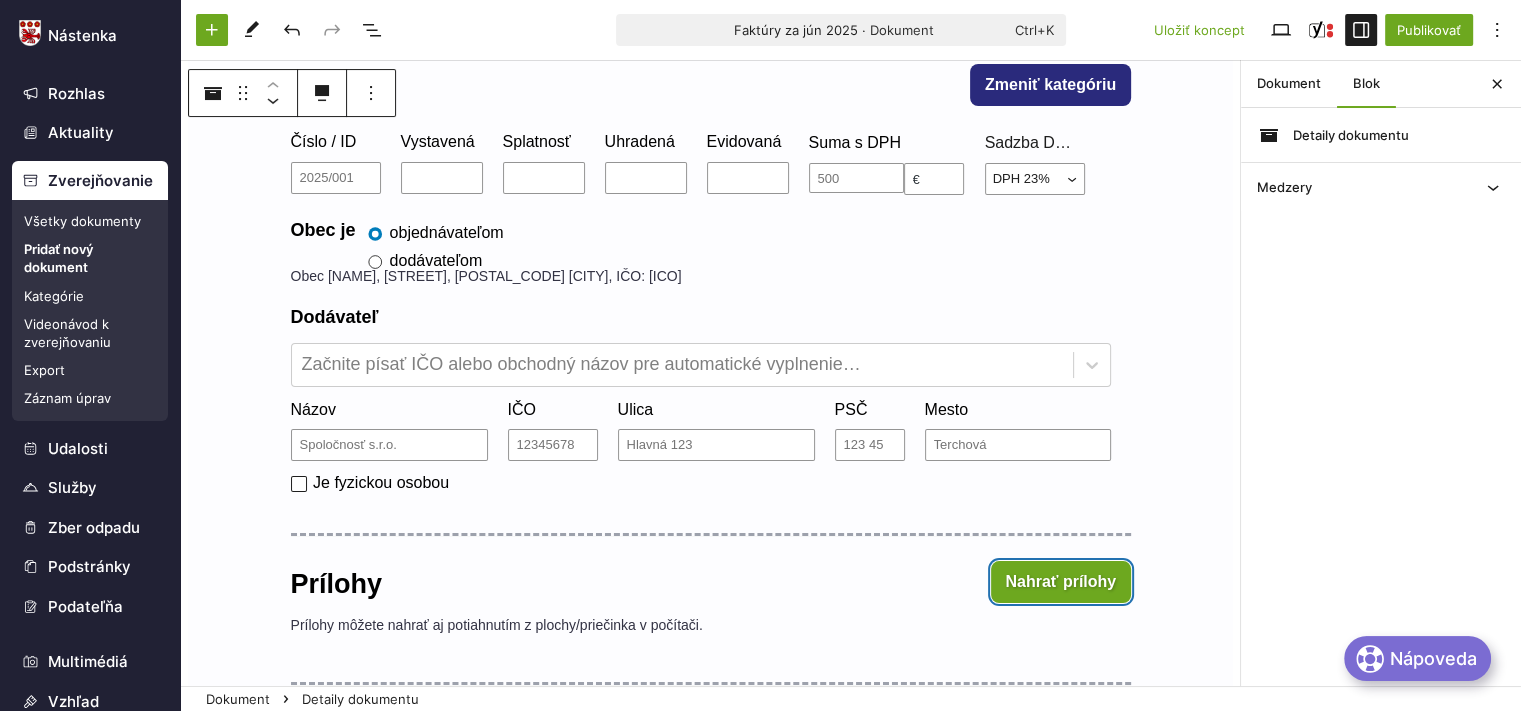 click on "Nahrať prílohy" at bounding box center [1061, 582] 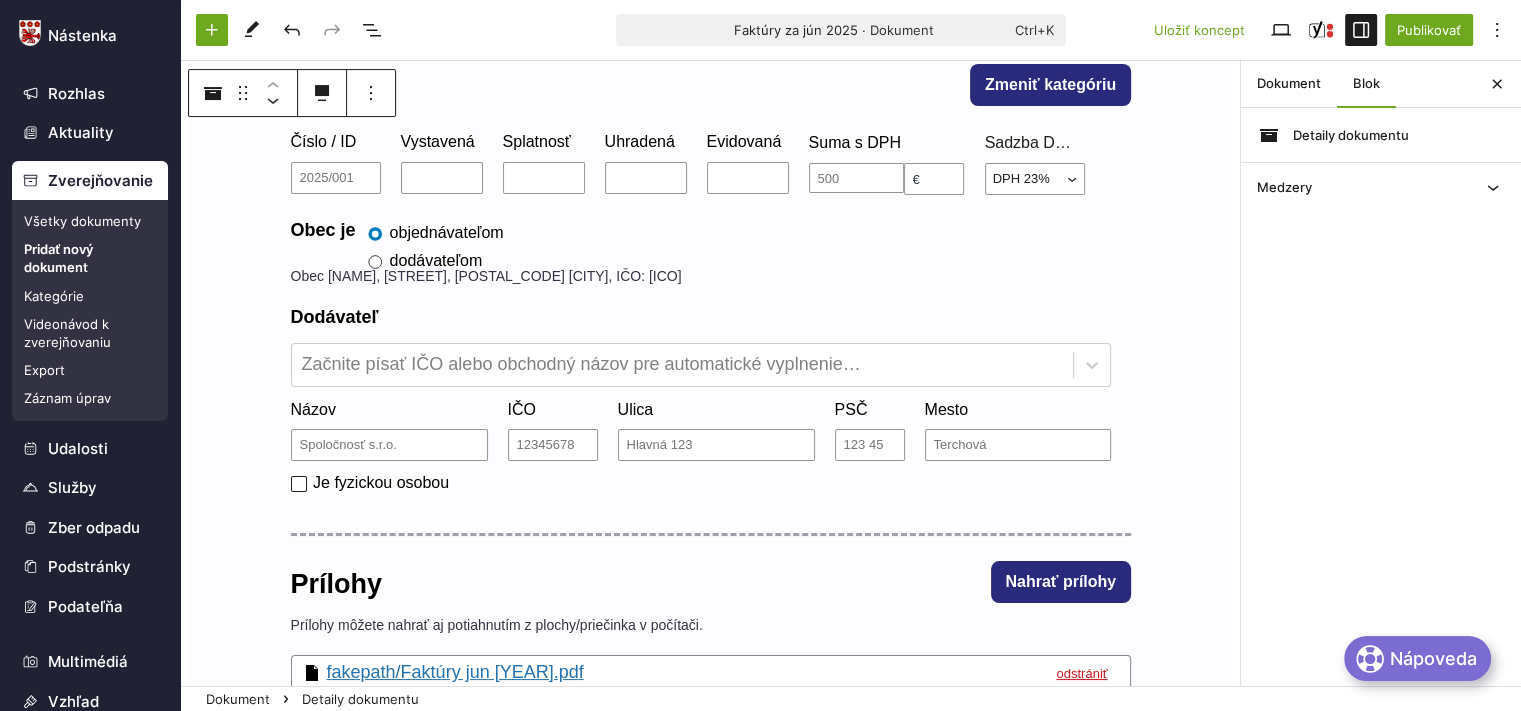 scroll, scrollTop: 263, scrollLeft: 0, axis: vertical 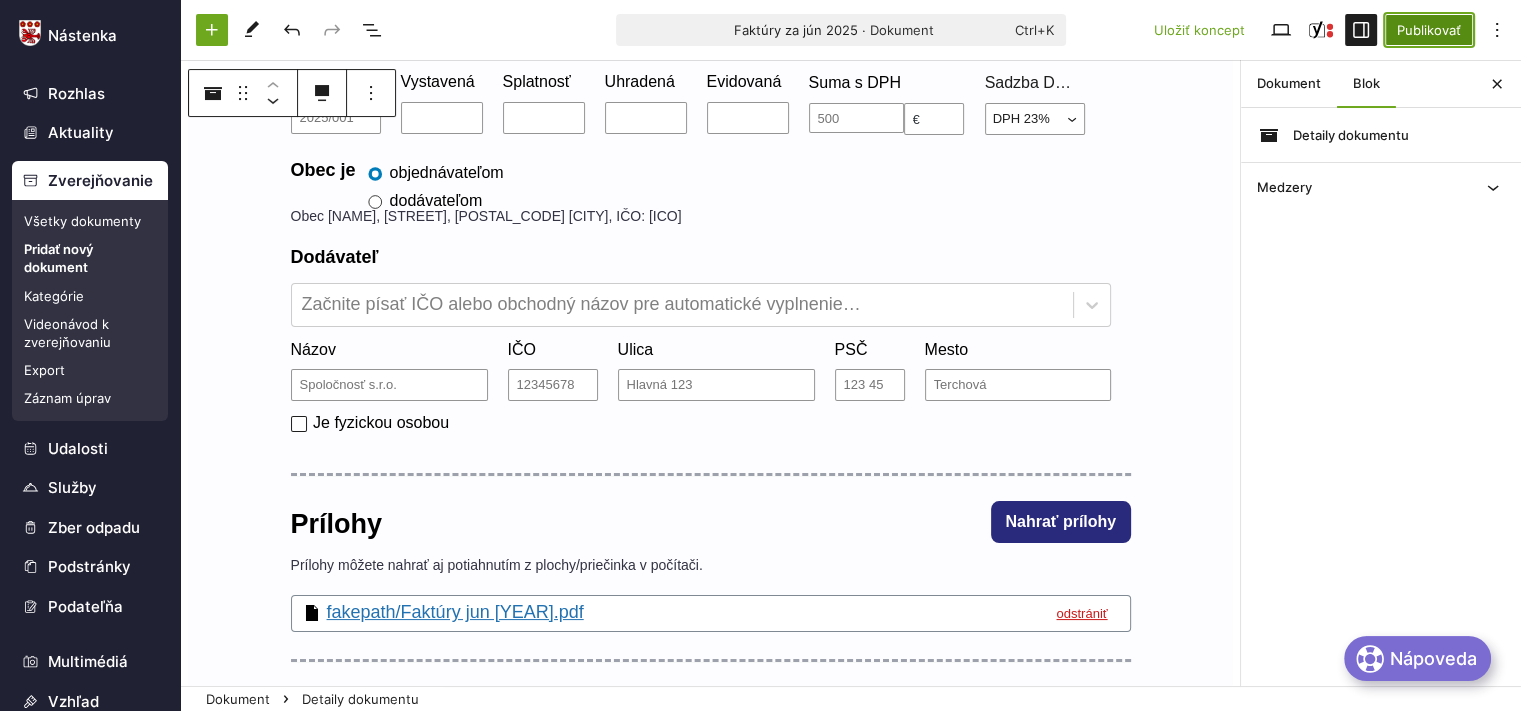 click on "Publikovať" at bounding box center (1429, 30) 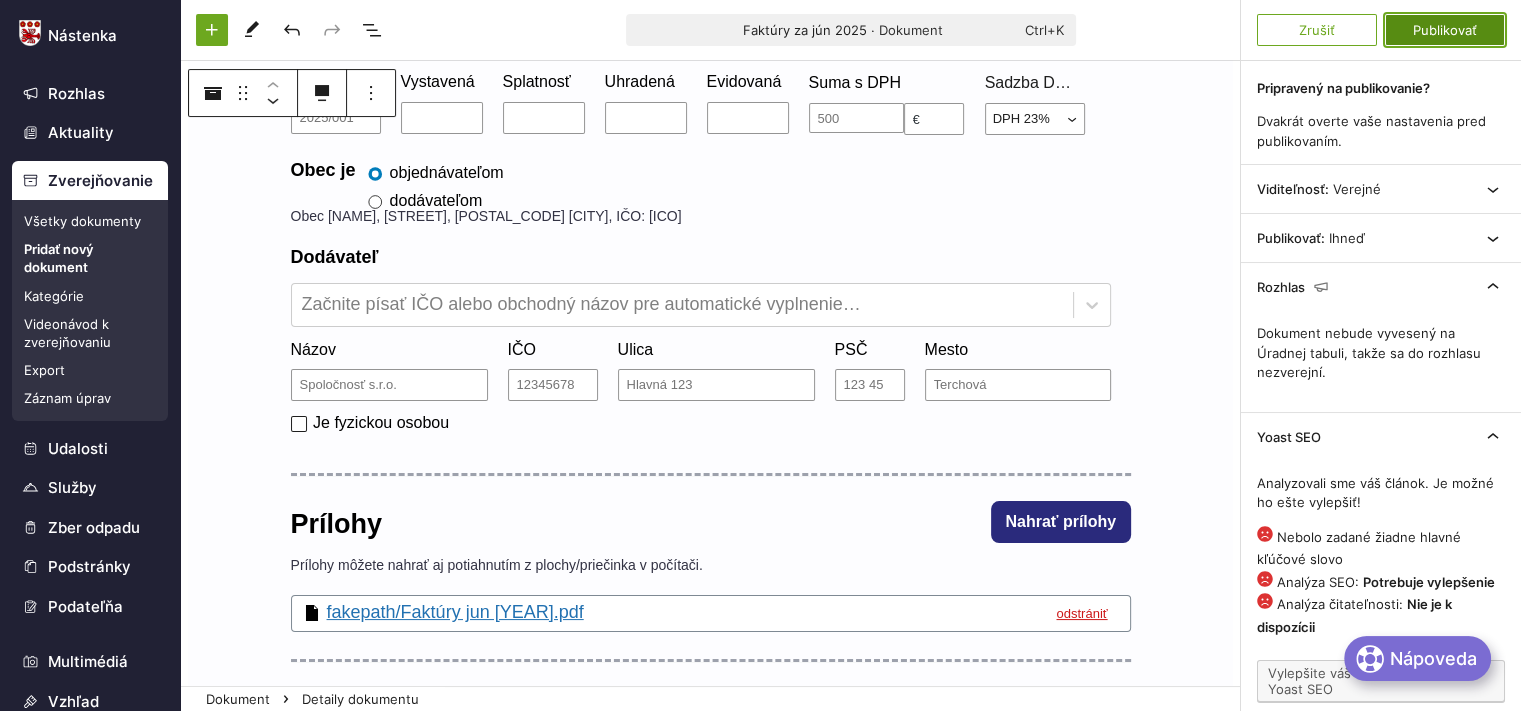 click on "Publikovať" at bounding box center [1445, 30] 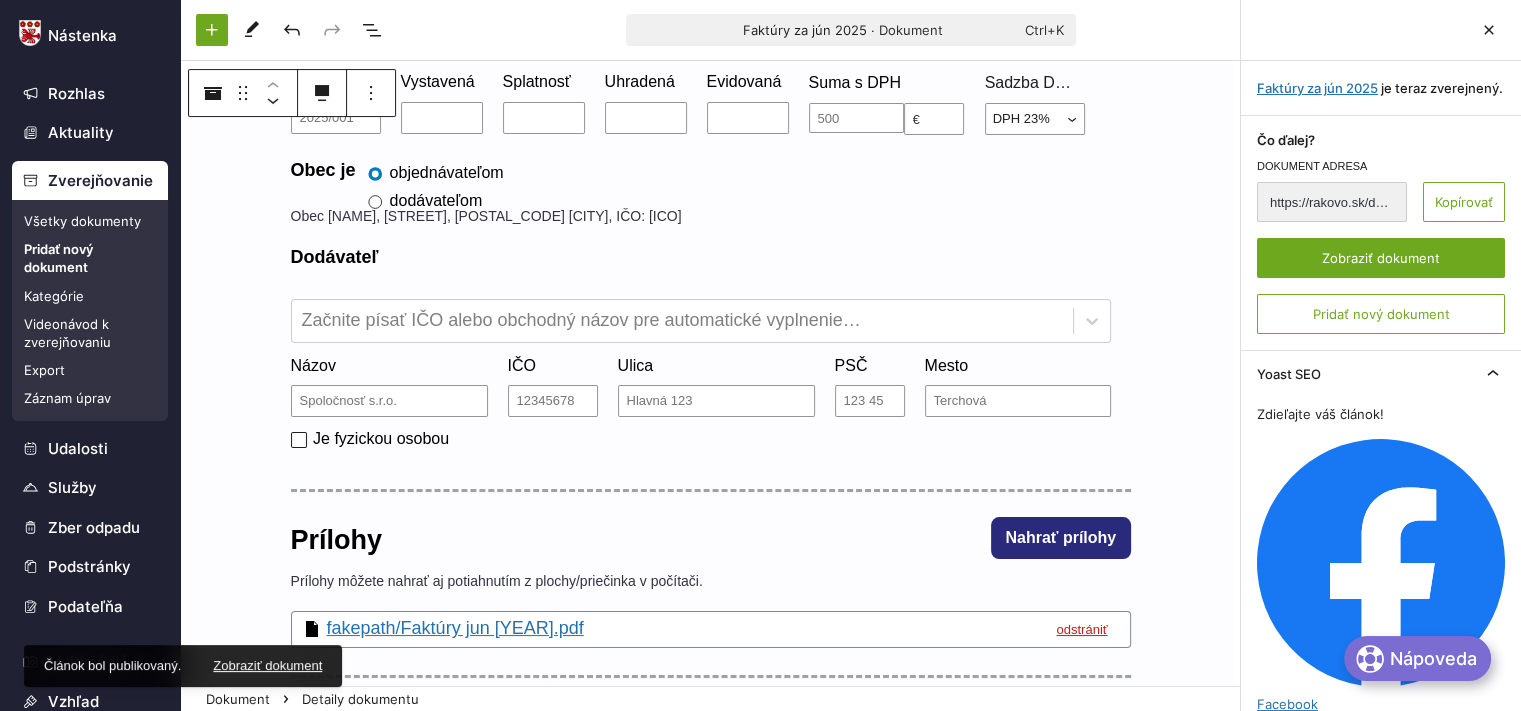scroll, scrollTop: 19, scrollLeft: 0, axis: vertical 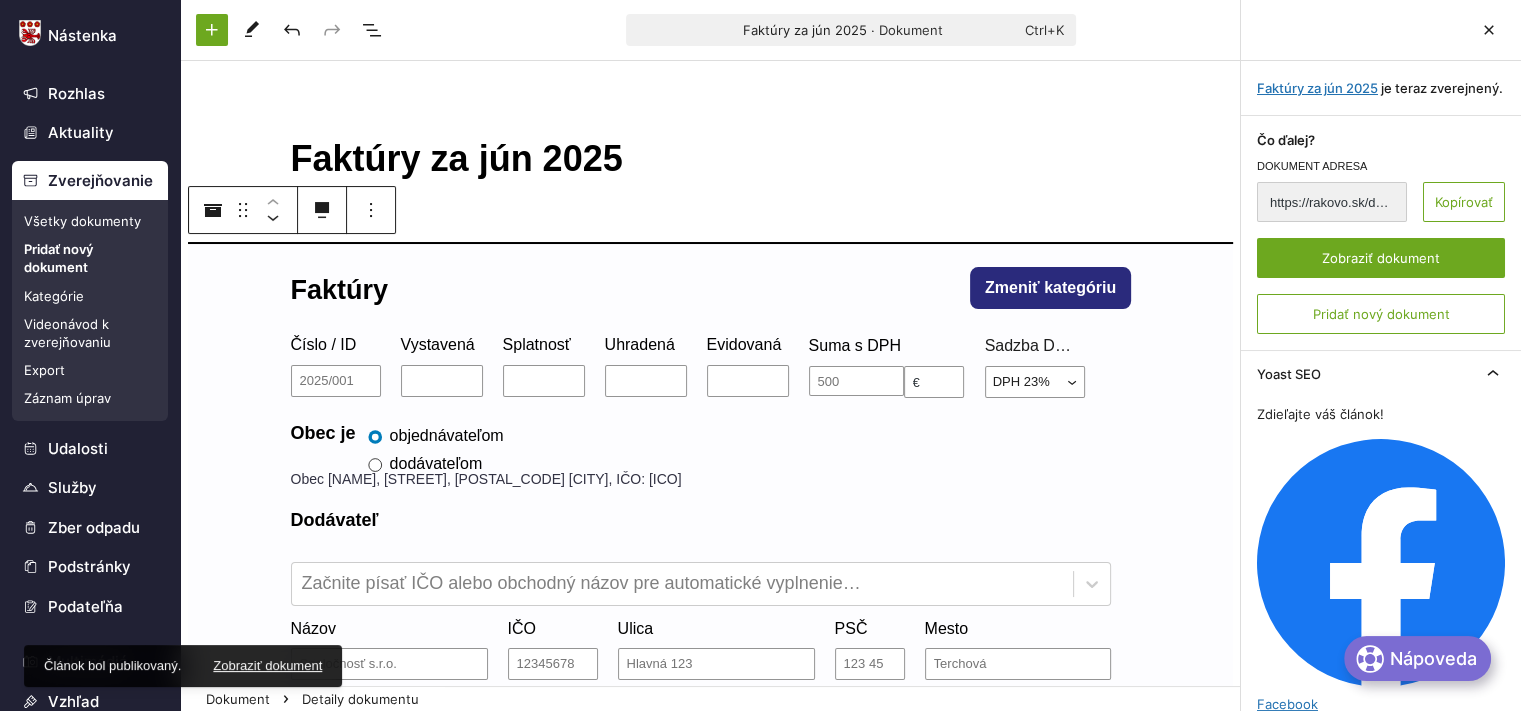 click on "Pridať nový dokument" at bounding box center [90, 258] 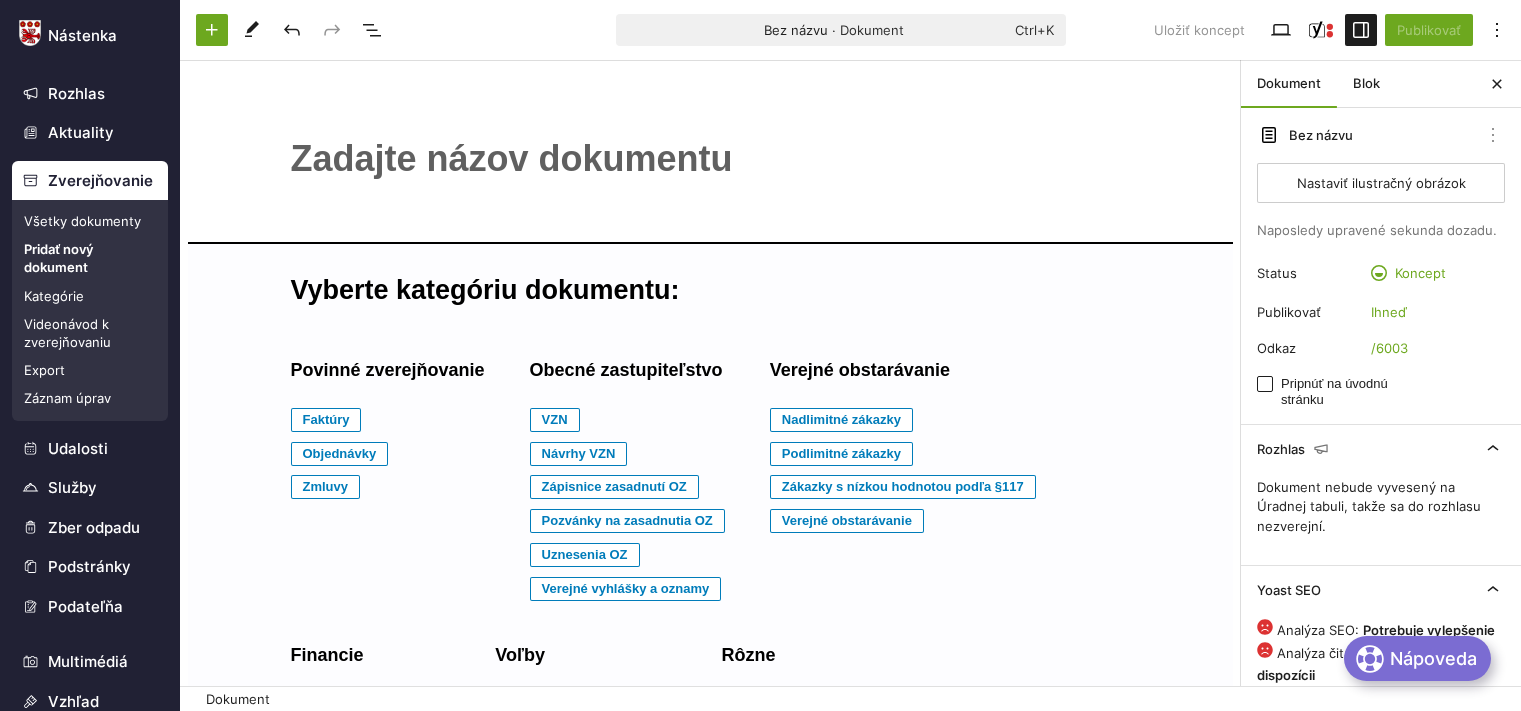 scroll, scrollTop: 0, scrollLeft: 0, axis: both 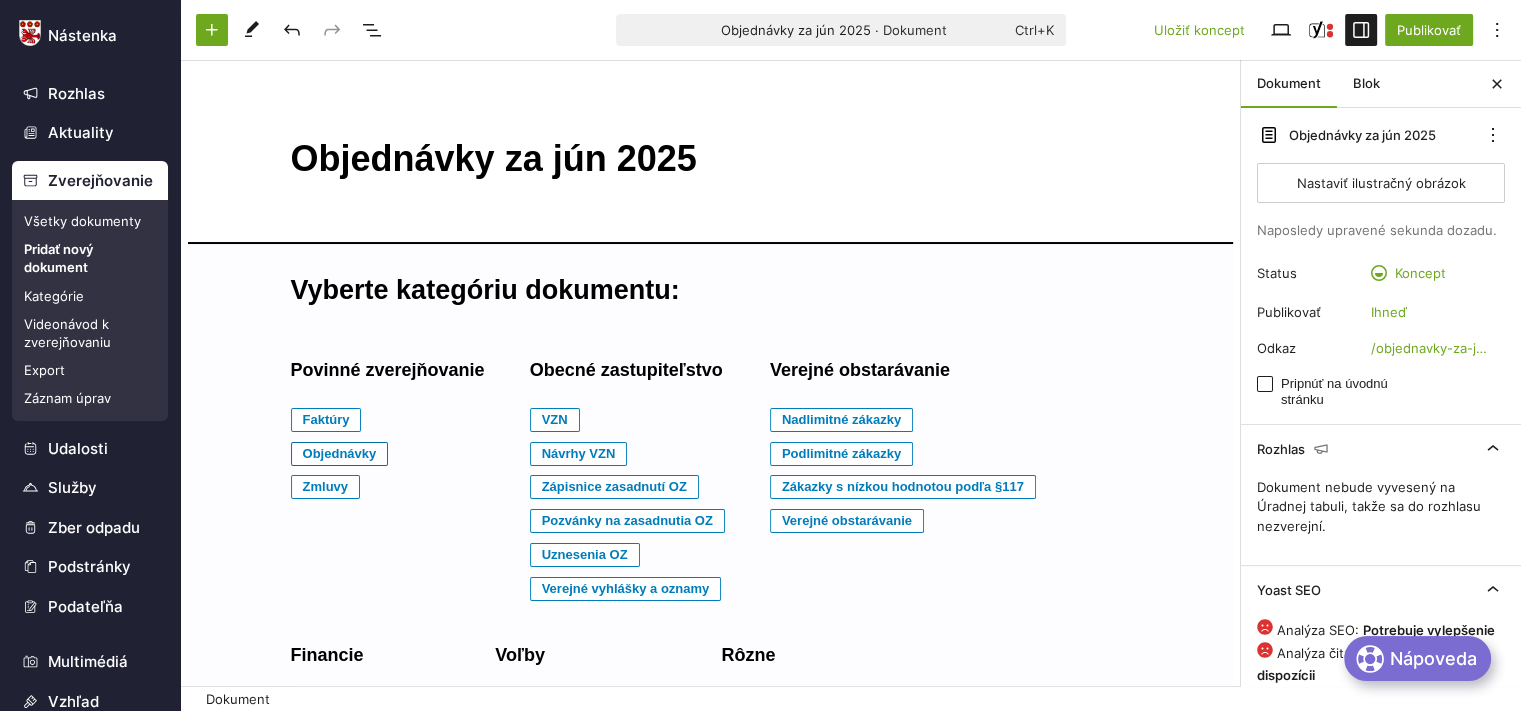 click on "Objednávky" at bounding box center [326, 420] 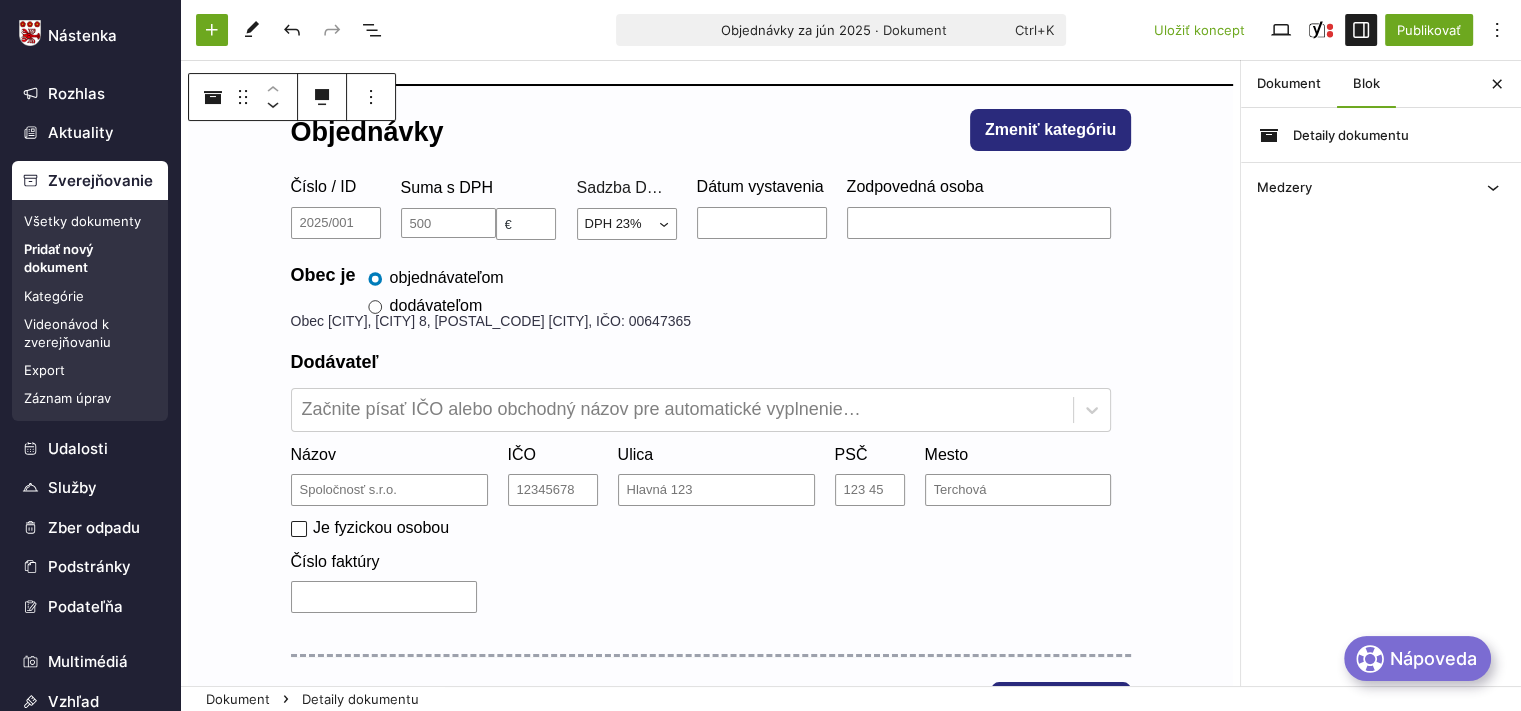 scroll, scrollTop: 162, scrollLeft: 0, axis: vertical 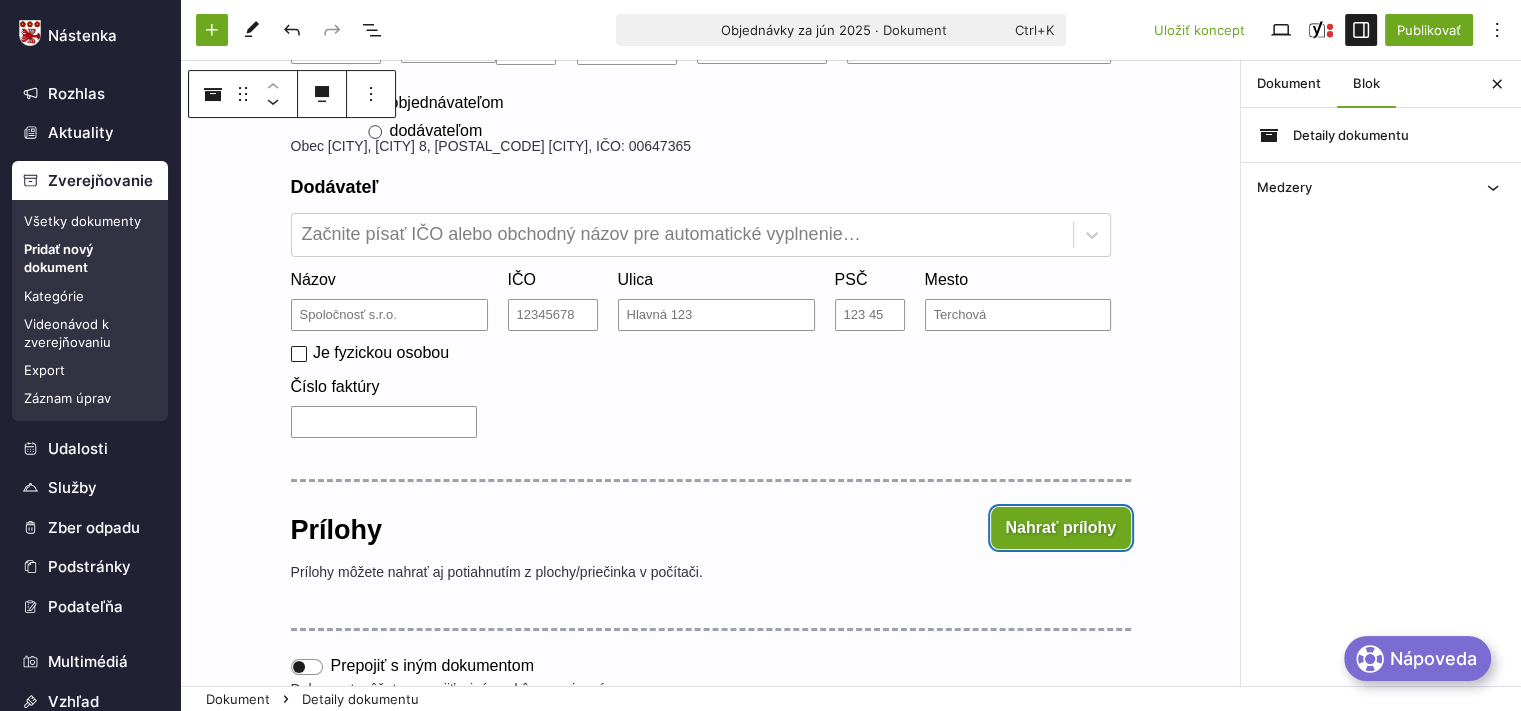 click on "Nahrať prílohy" at bounding box center [1061, 528] 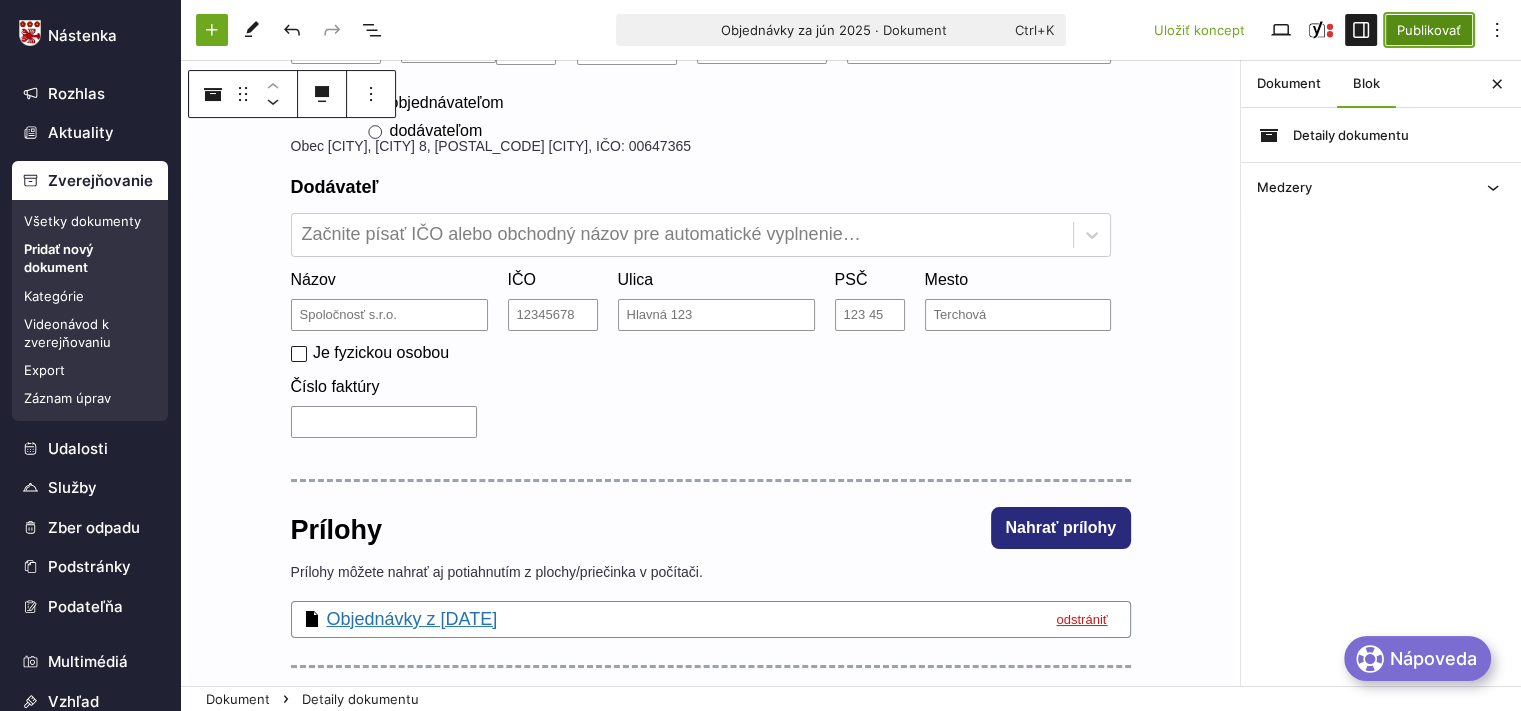 click on "Publikovať" at bounding box center (1429, 30) 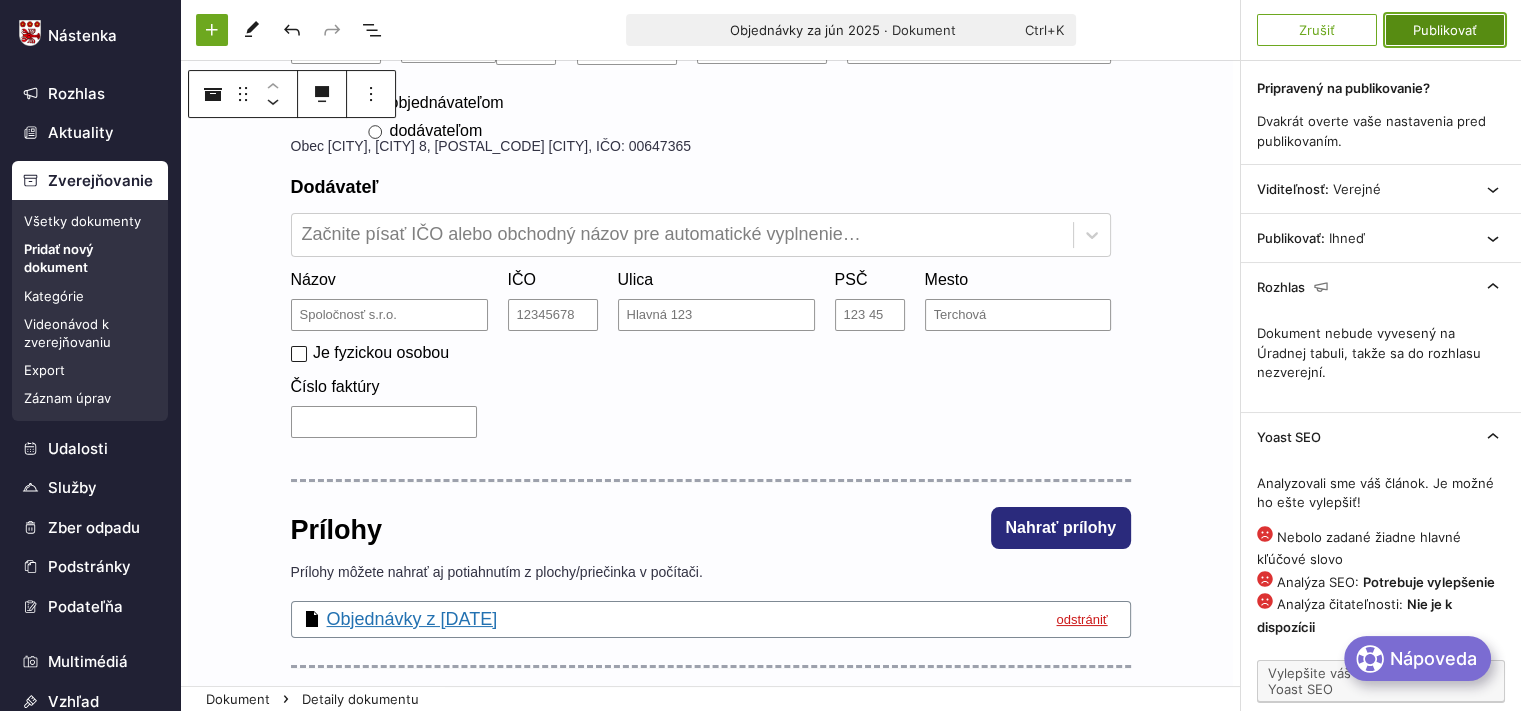 click on "Publikovať" at bounding box center (1445, 30) 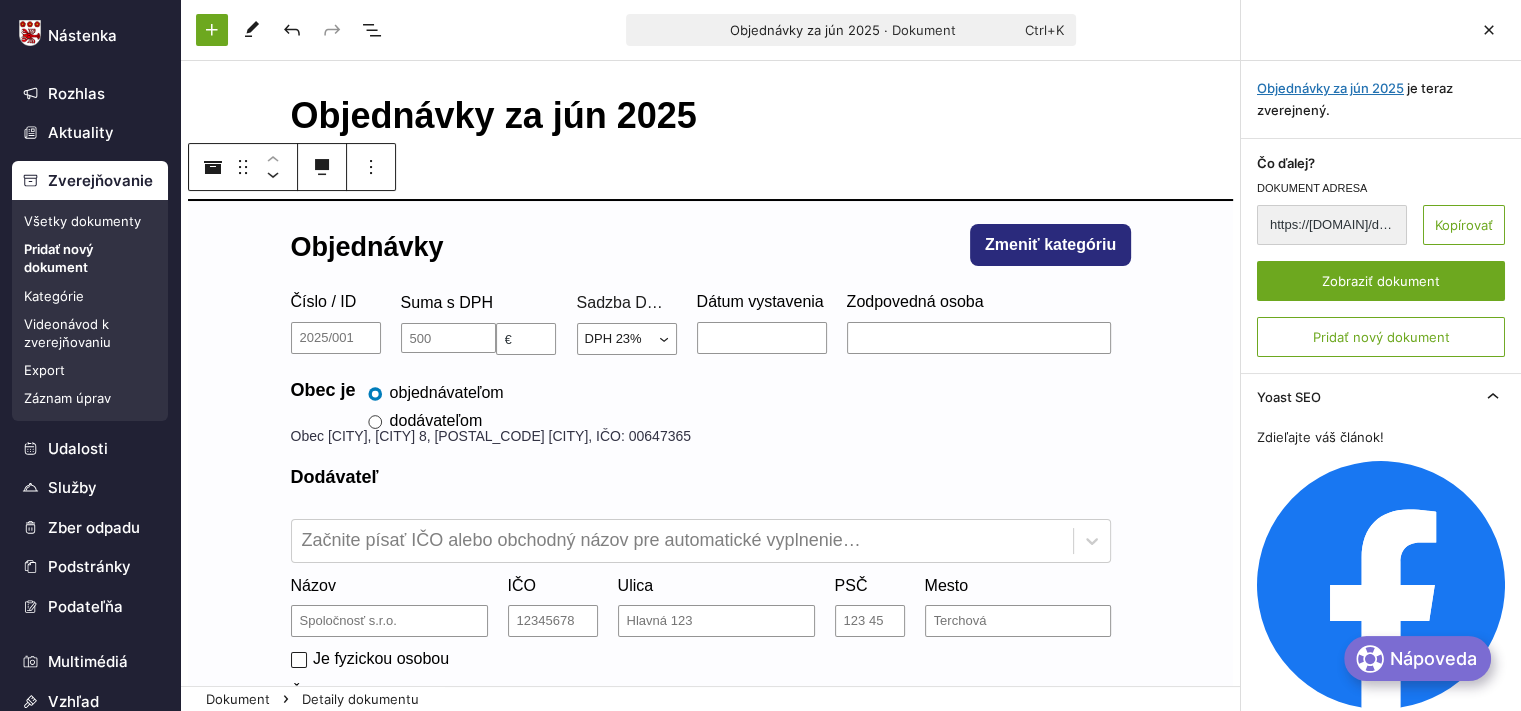 scroll, scrollTop: 0, scrollLeft: 0, axis: both 